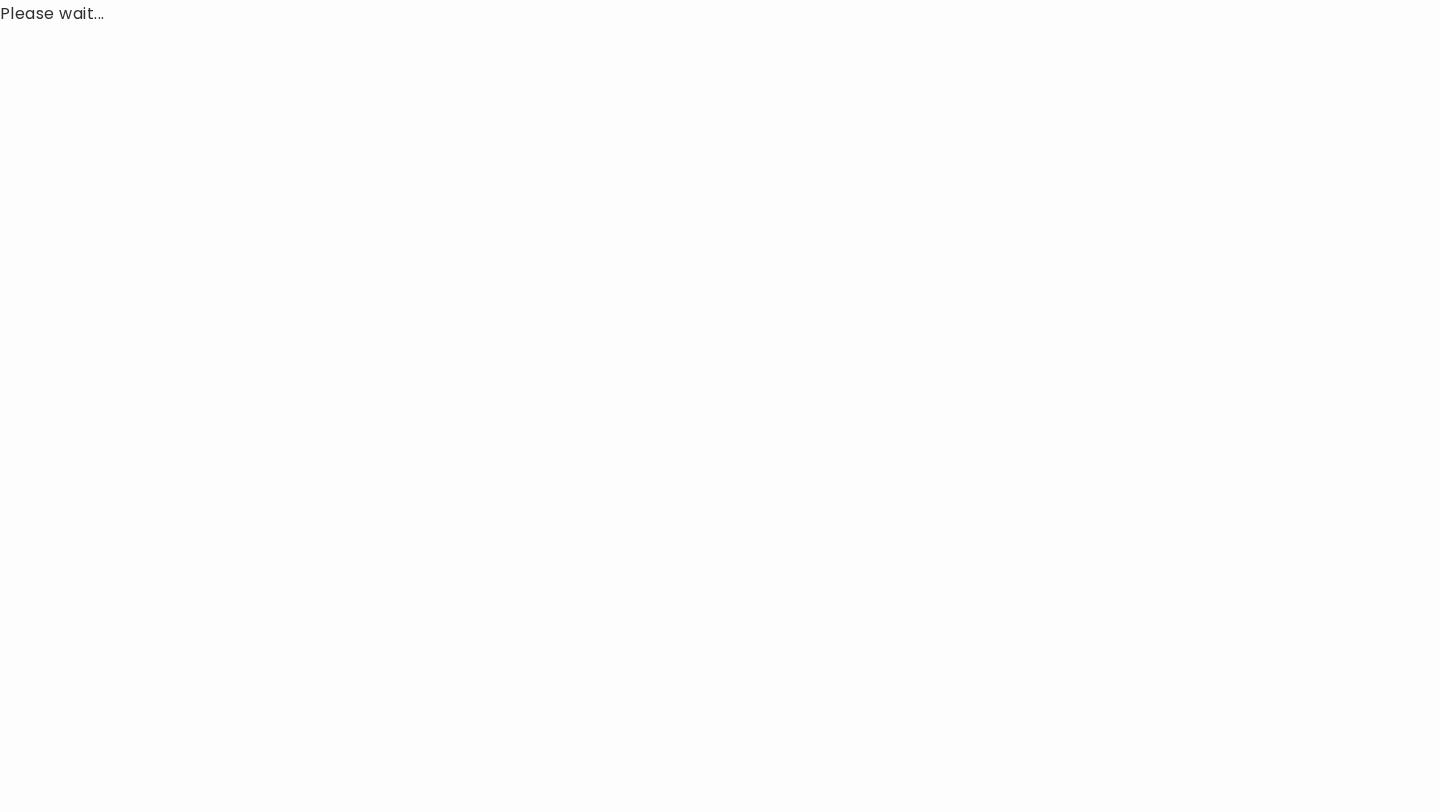 scroll, scrollTop: 0, scrollLeft: 0, axis: both 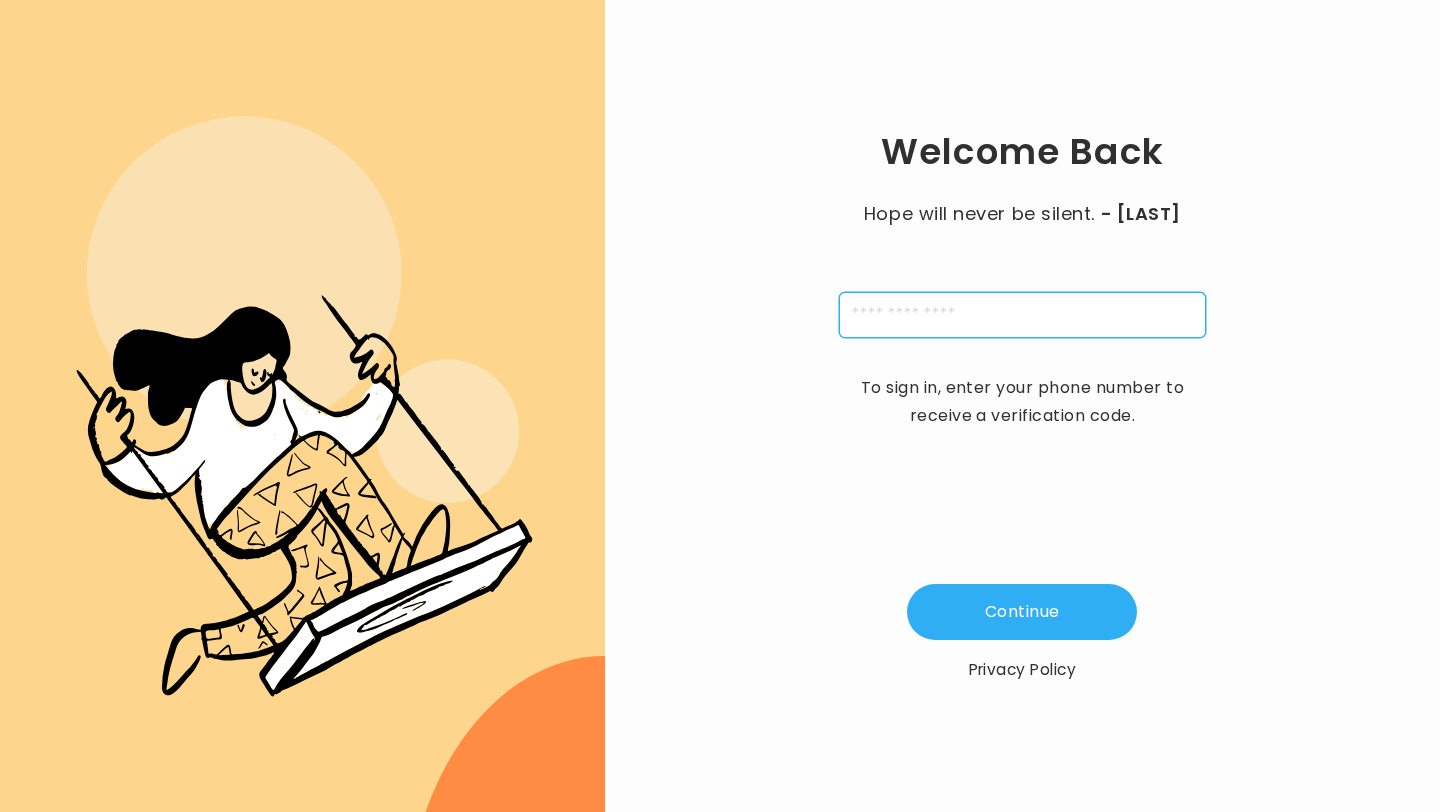 click at bounding box center [1022, 315] 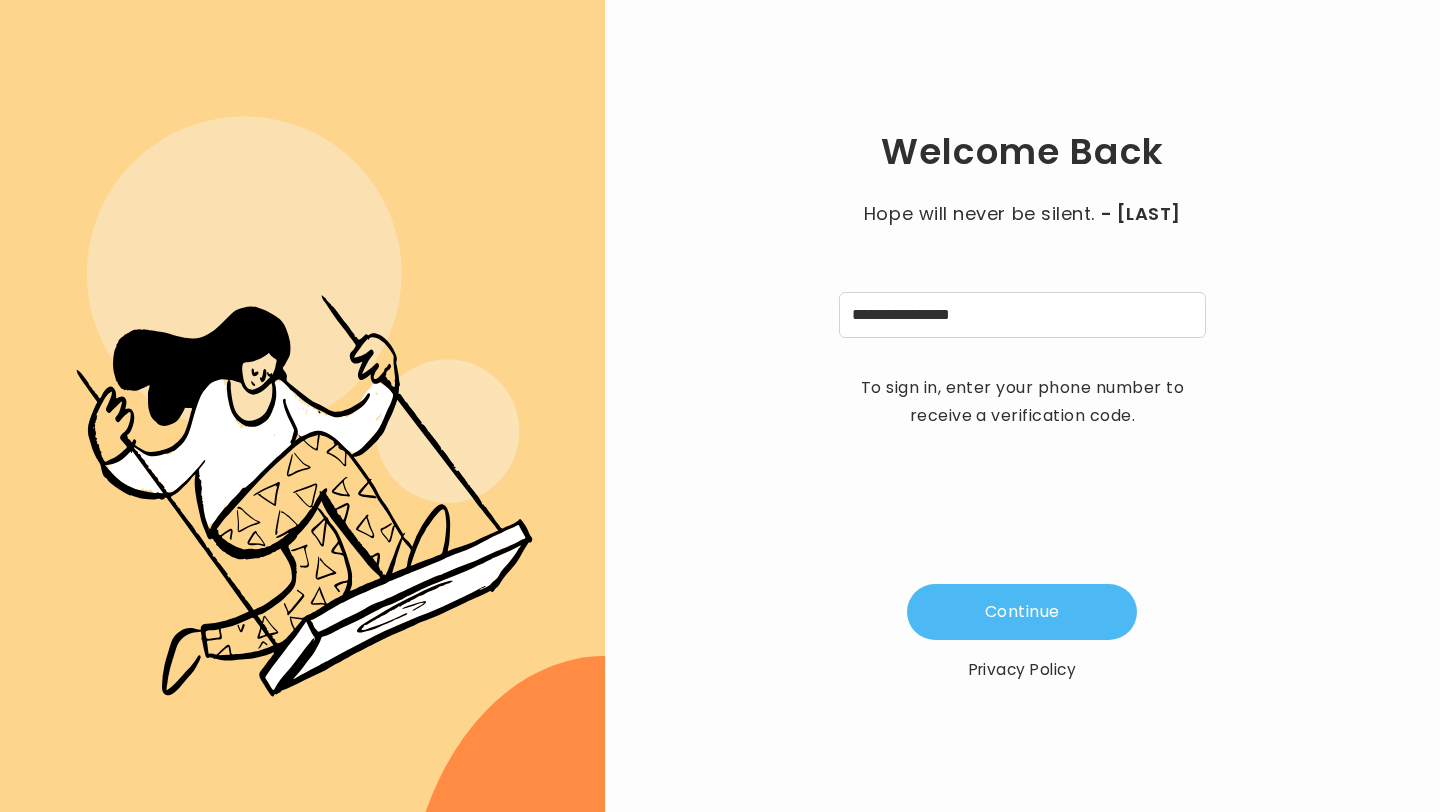 click on "Continue" at bounding box center (1022, 612) 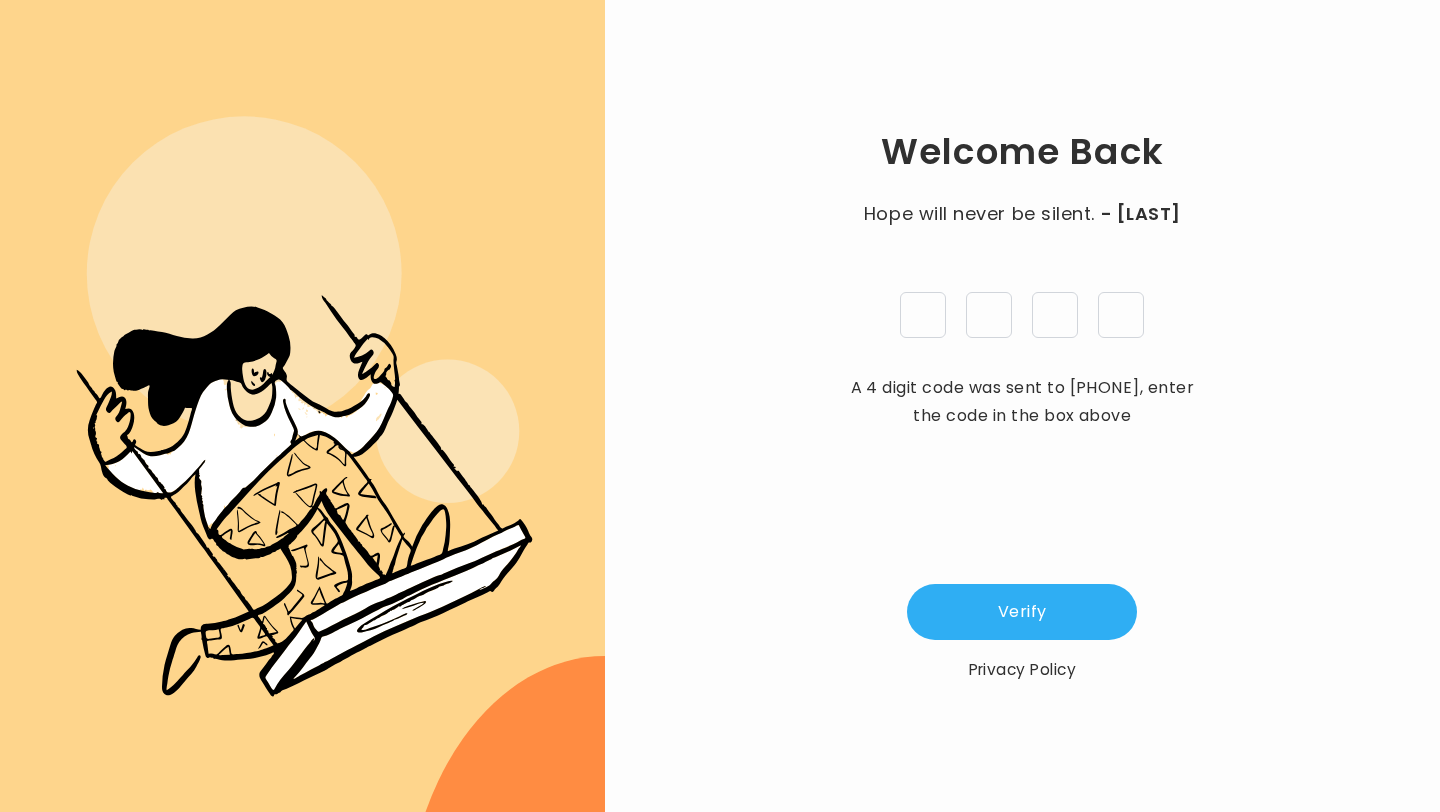 type on "*" 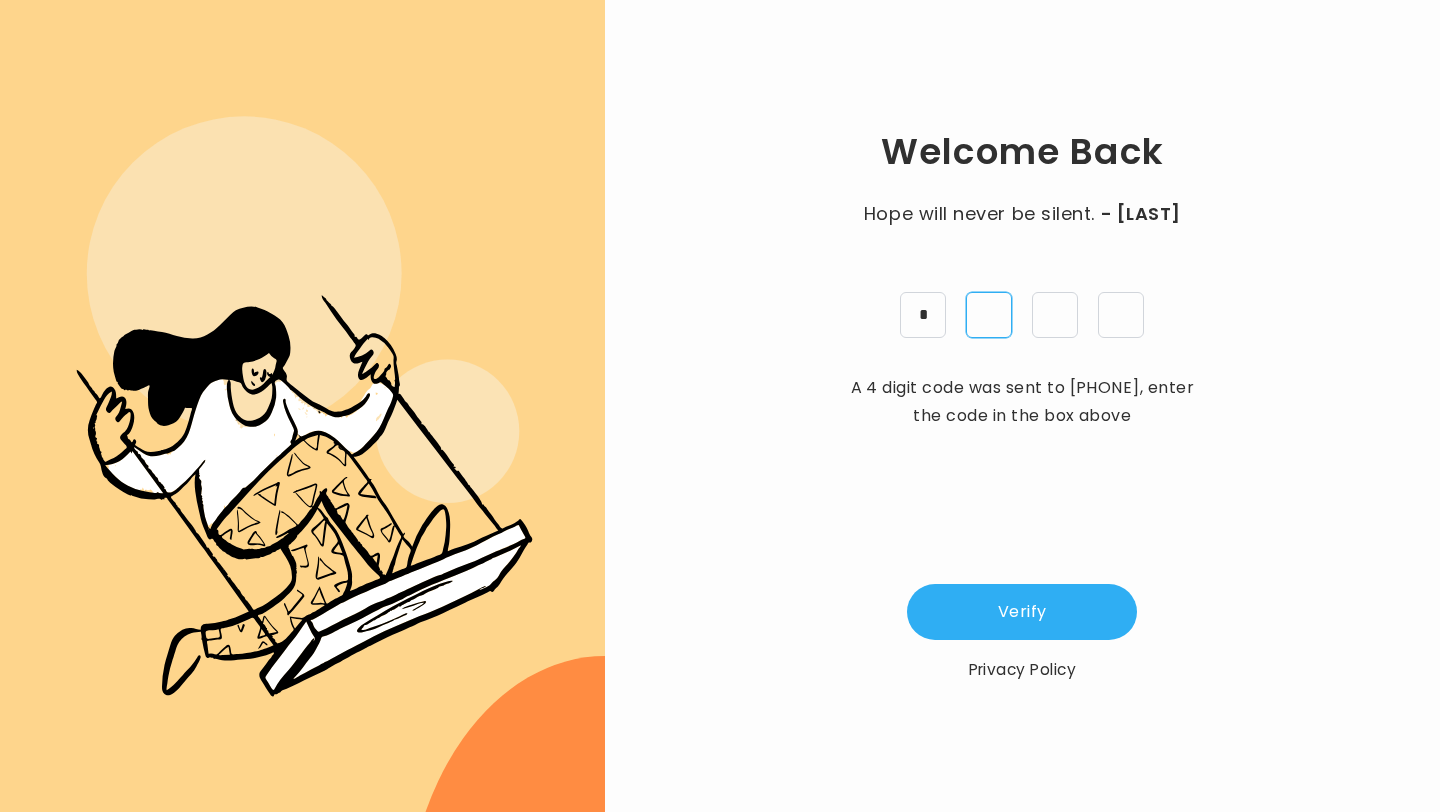 type on "*" 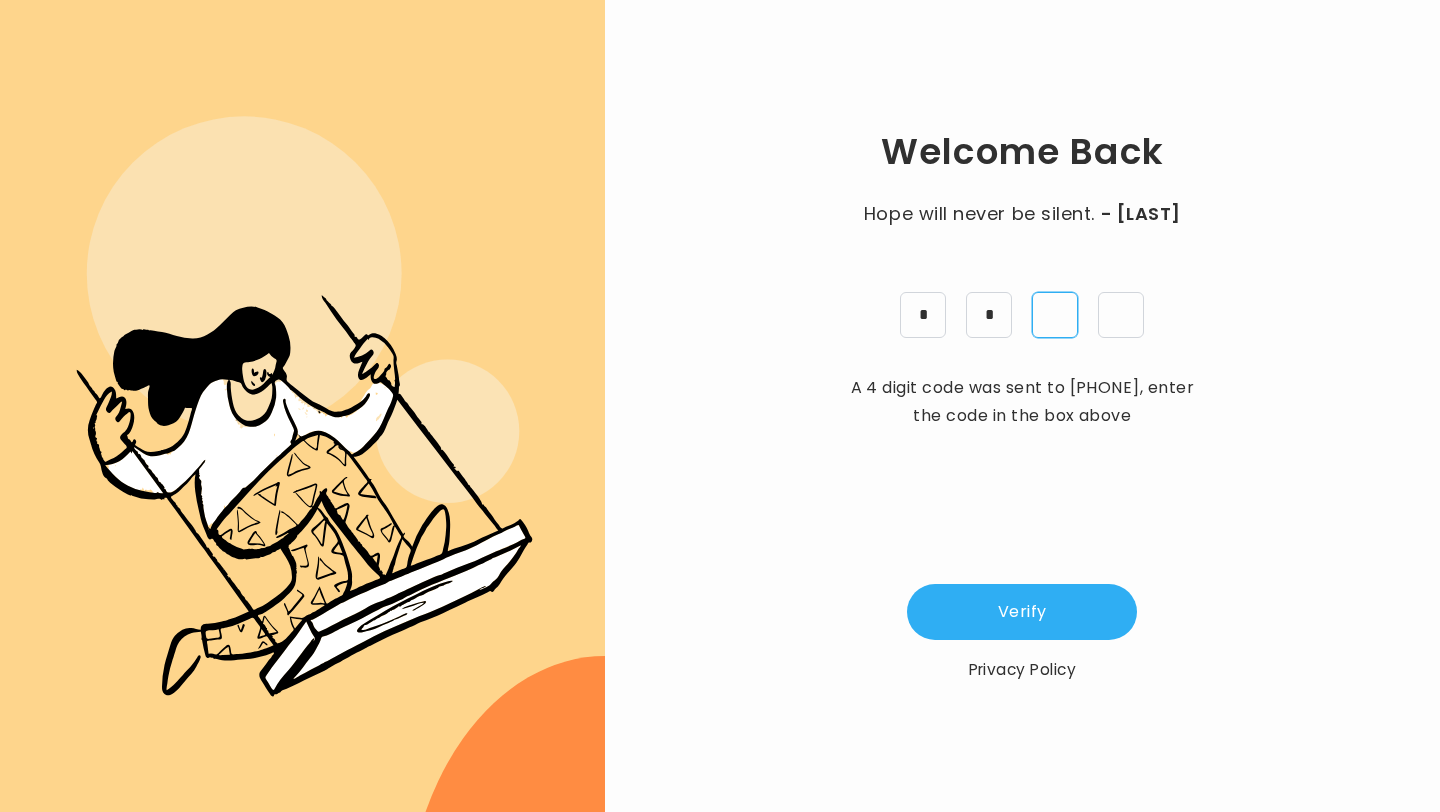 type on "*" 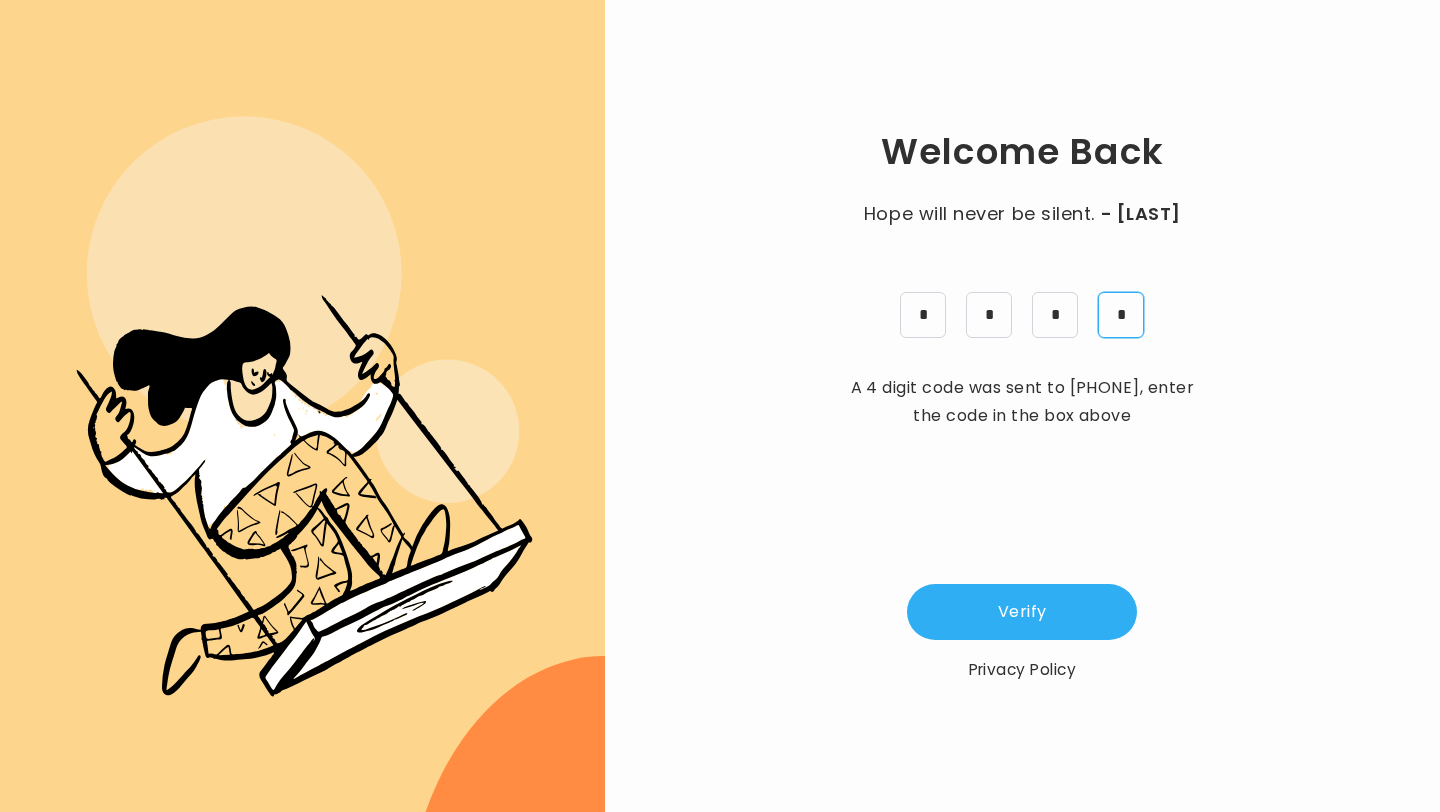type on "*" 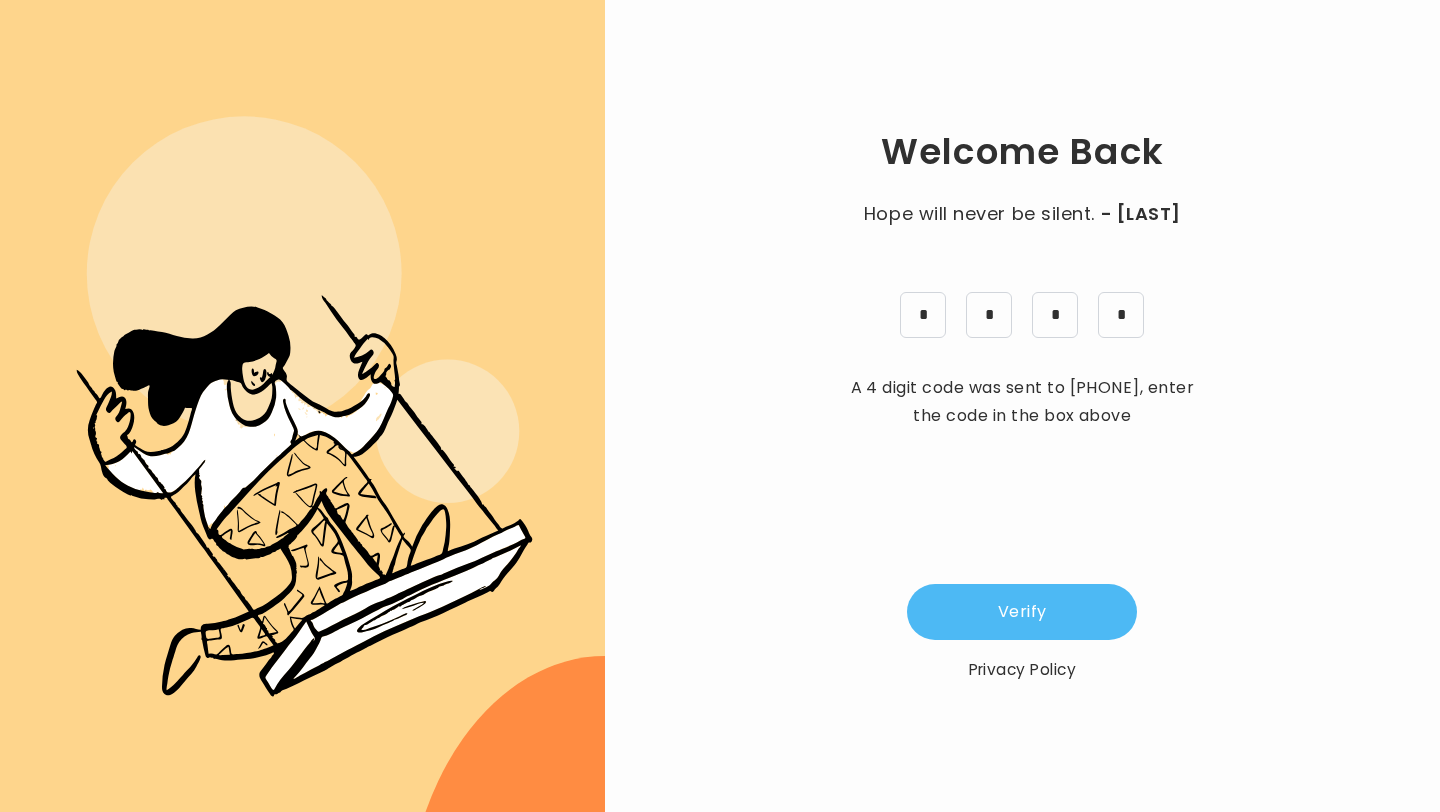 click on "Verify" at bounding box center [1022, 612] 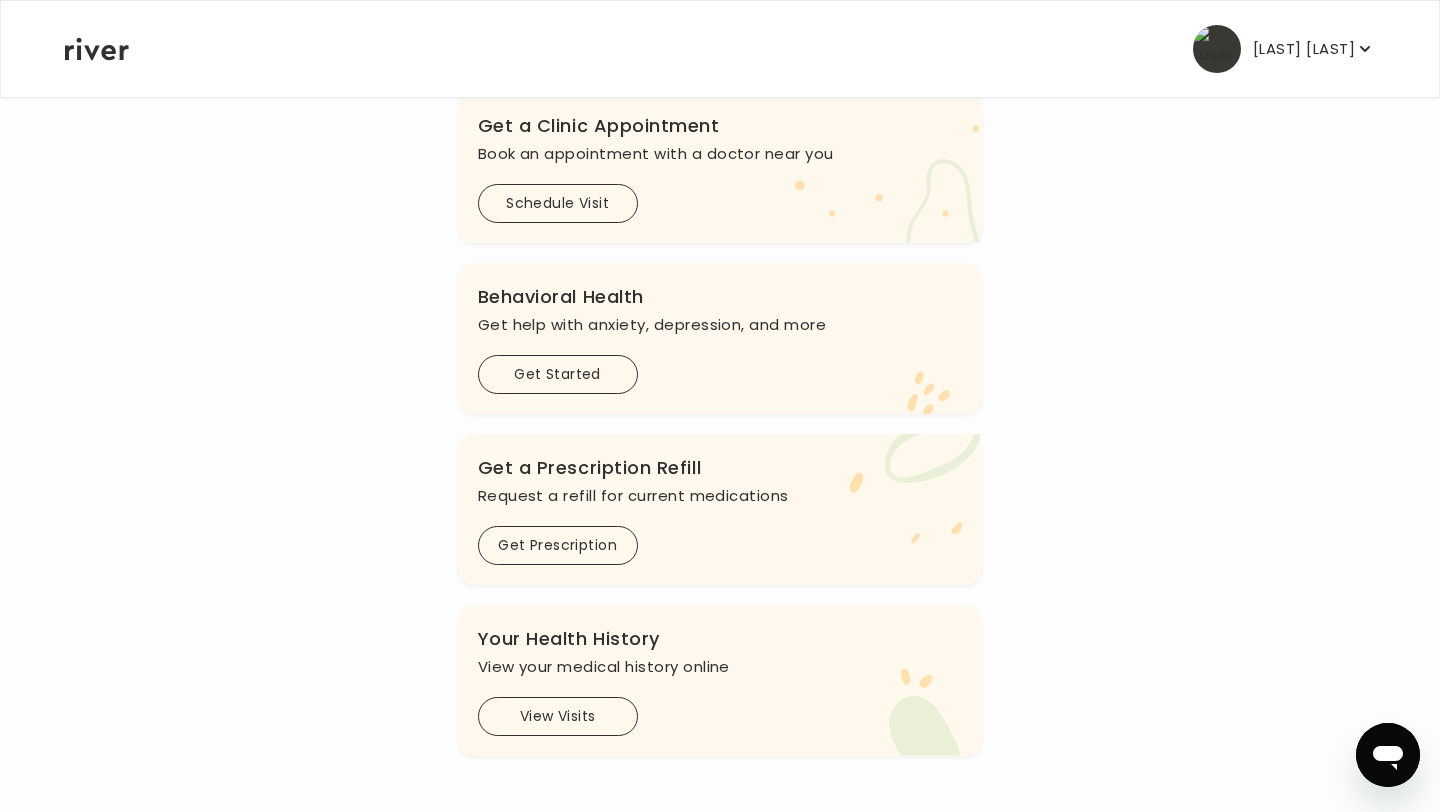 scroll, scrollTop: 424, scrollLeft: 0, axis: vertical 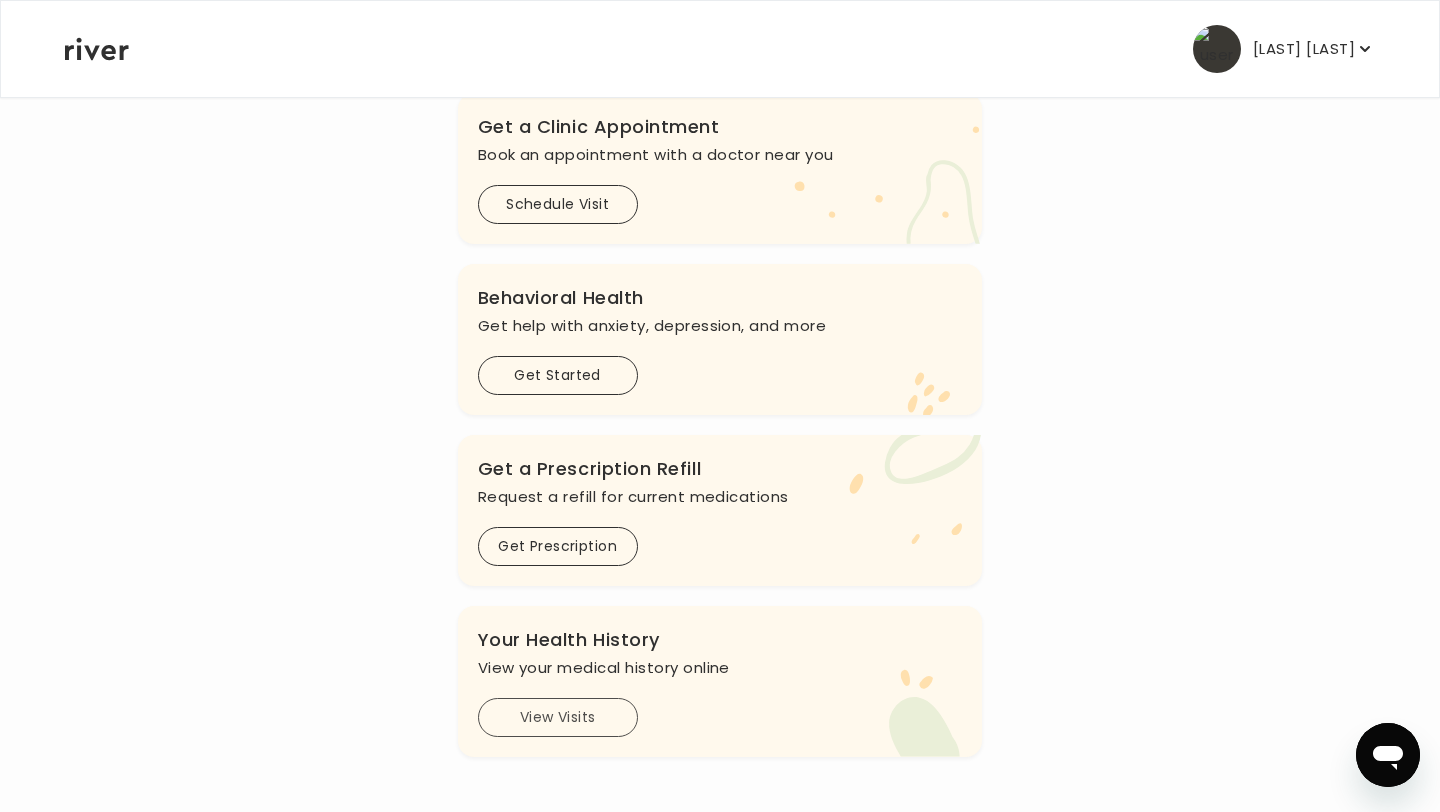 click on "View Visits" at bounding box center [558, 717] 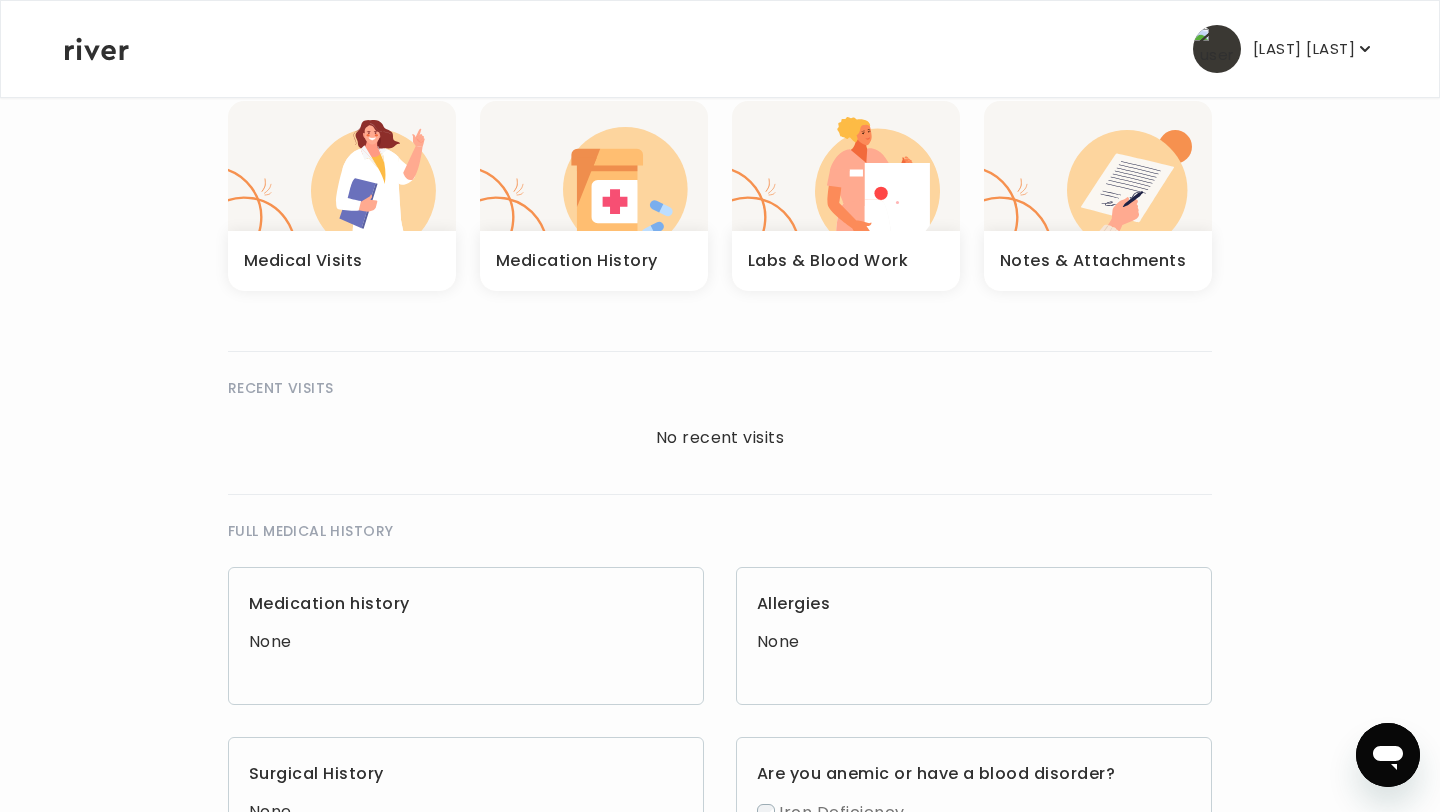 scroll, scrollTop: 0, scrollLeft: 0, axis: both 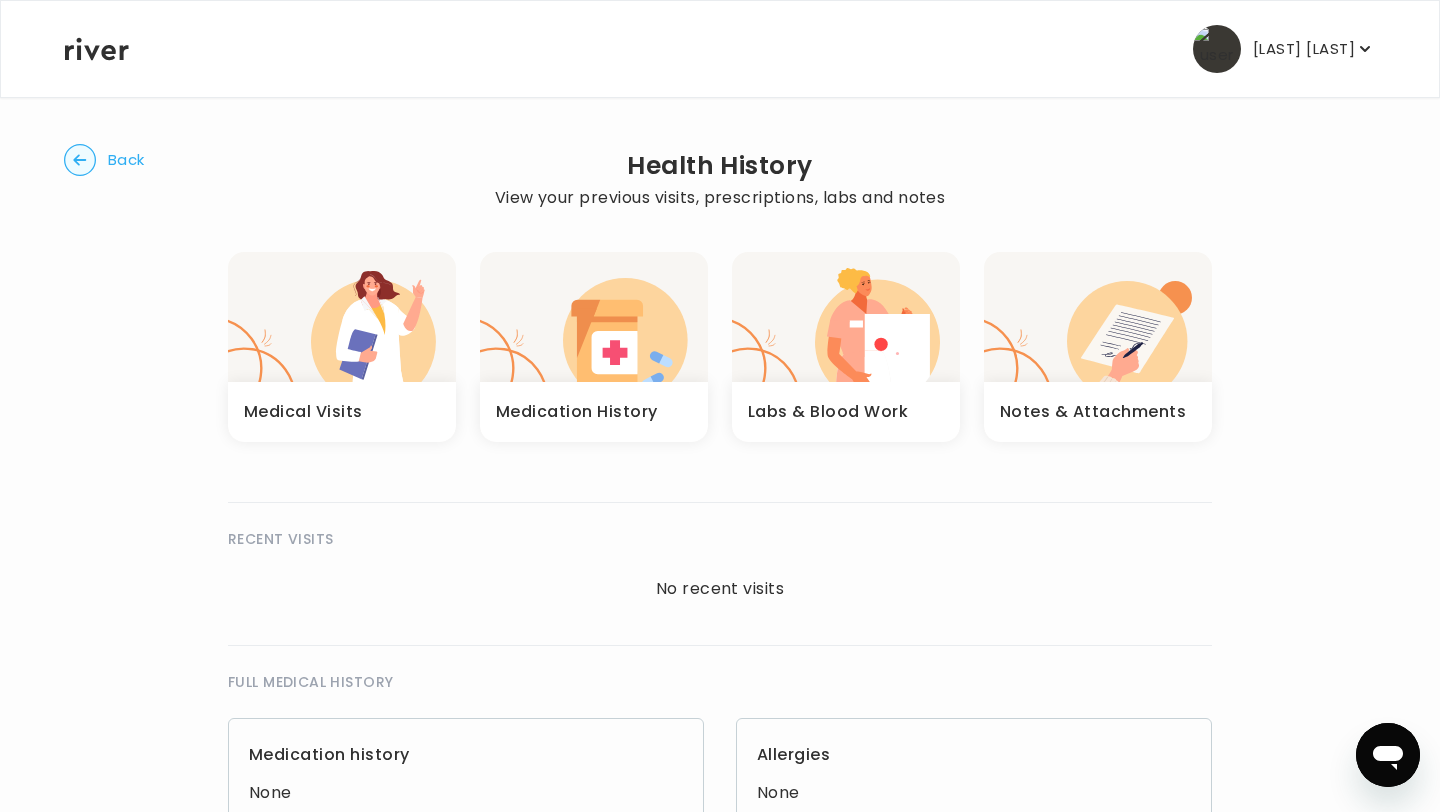 click on "Medical Visits" at bounding box center (342, 412) 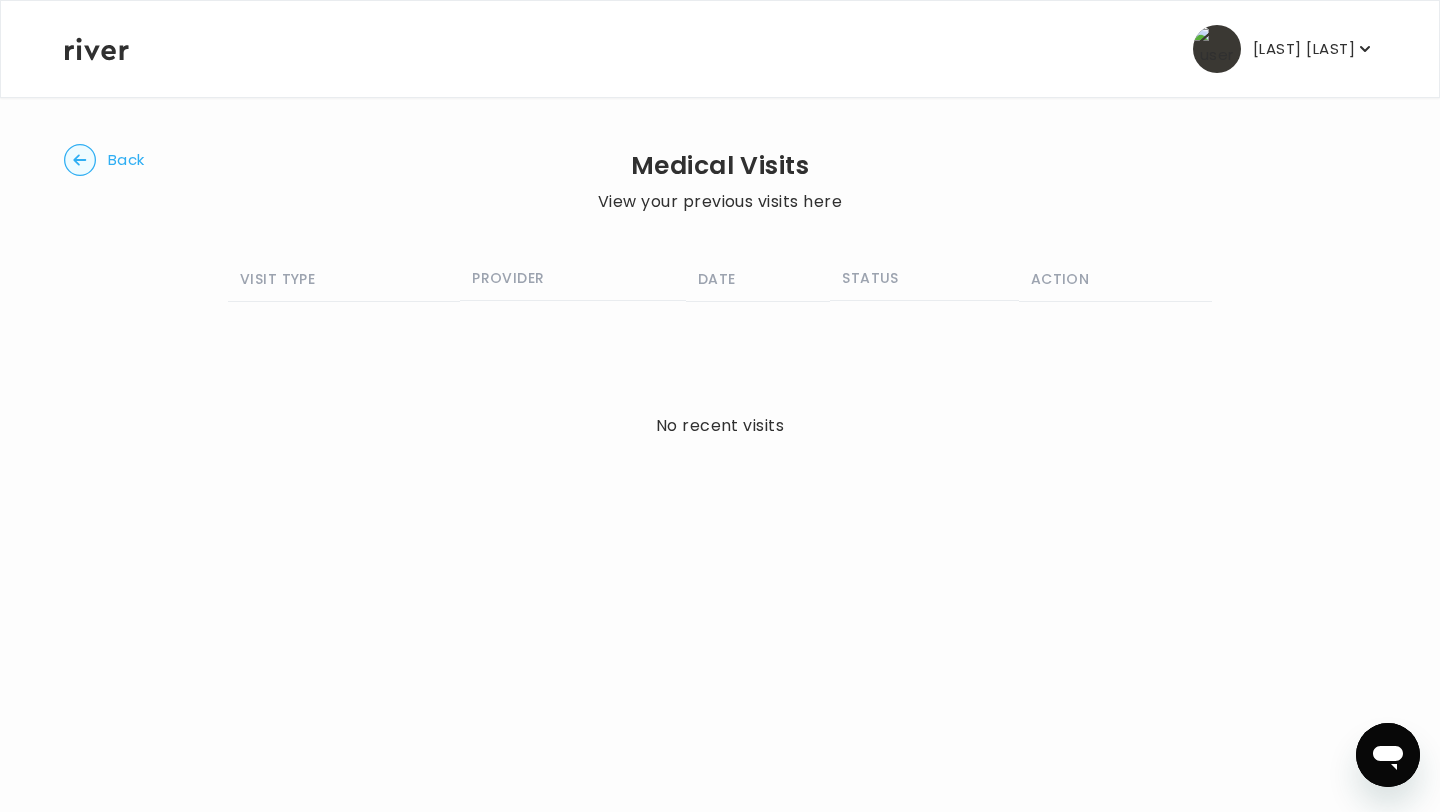click 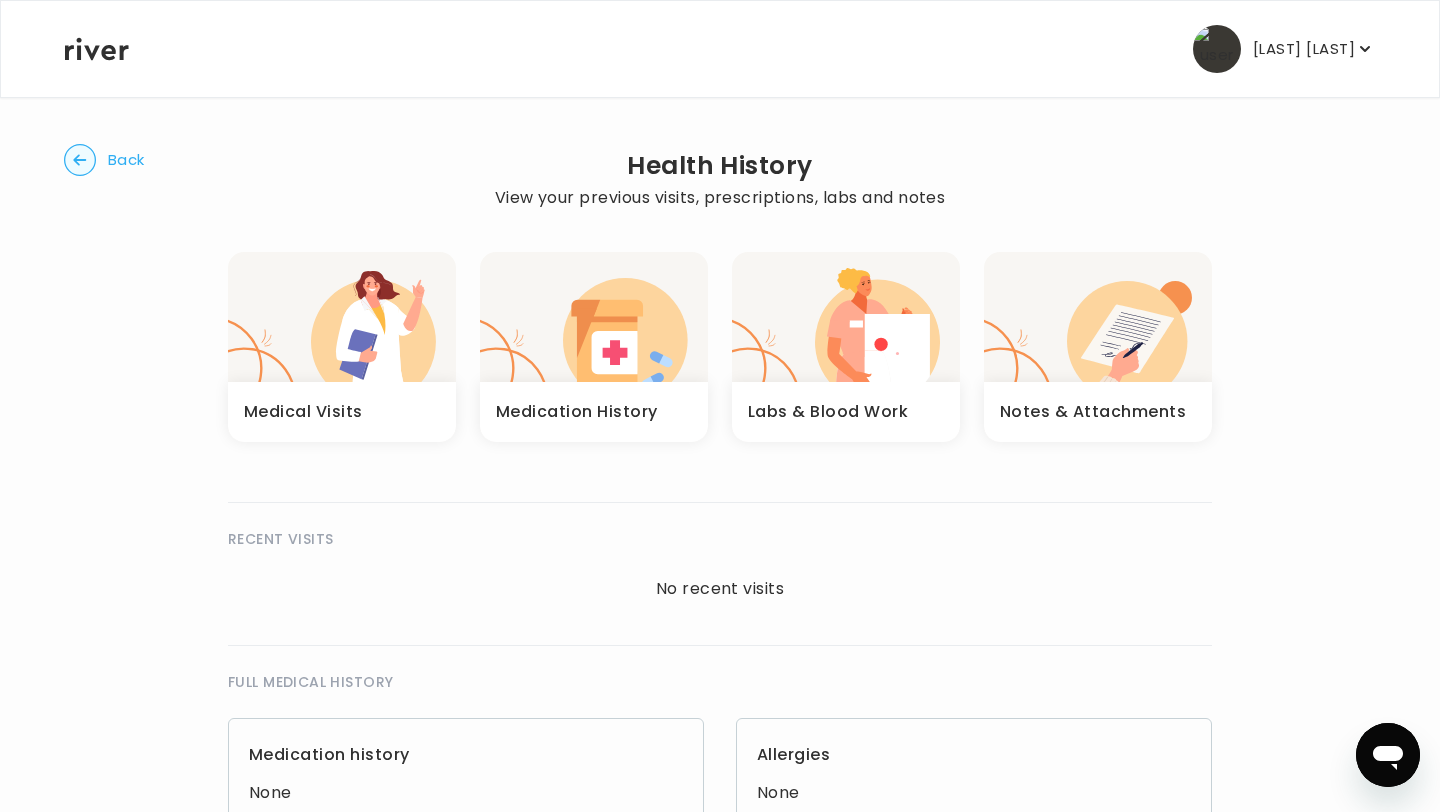 click 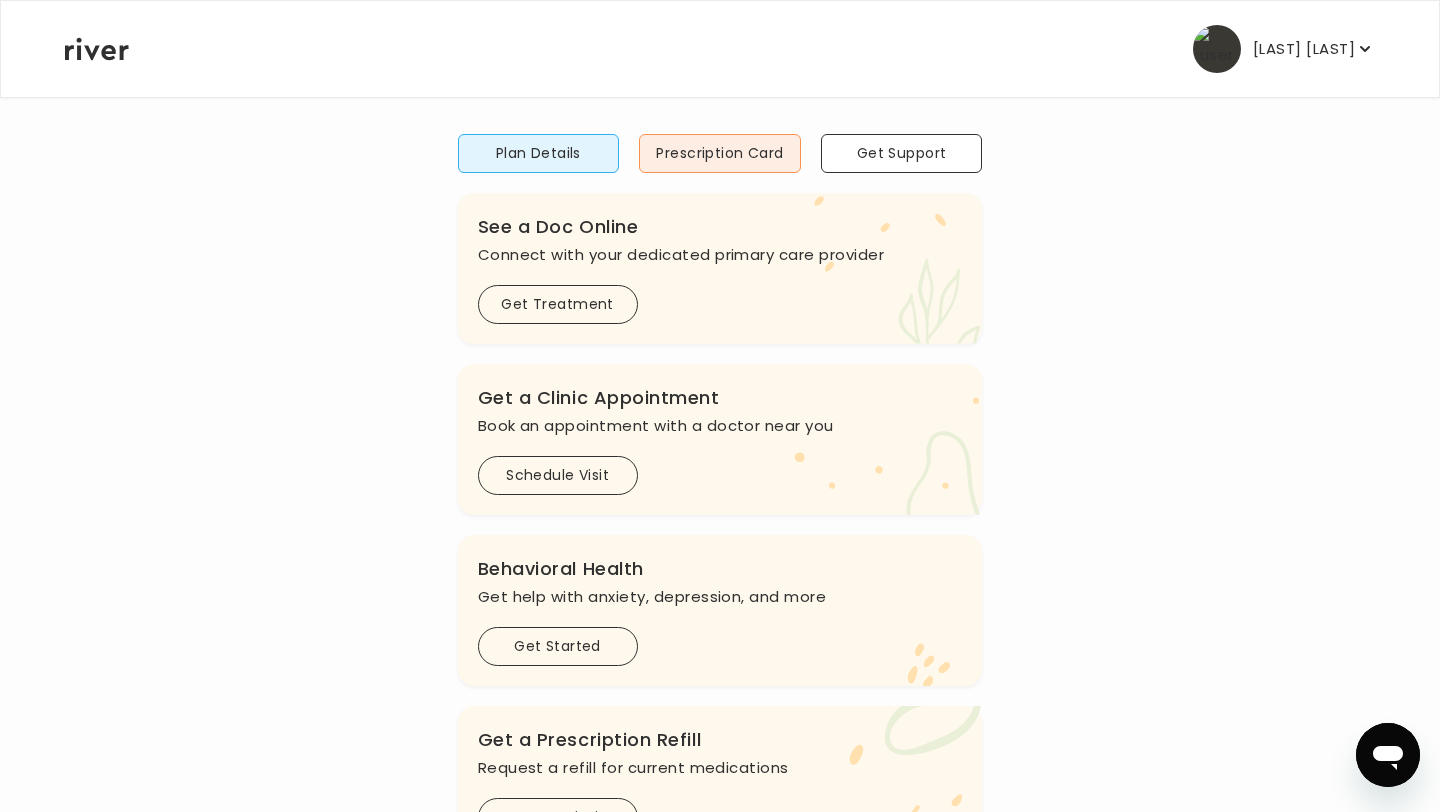scroll, scrollTop: 155, scrollLeft: 0, axis: vertical 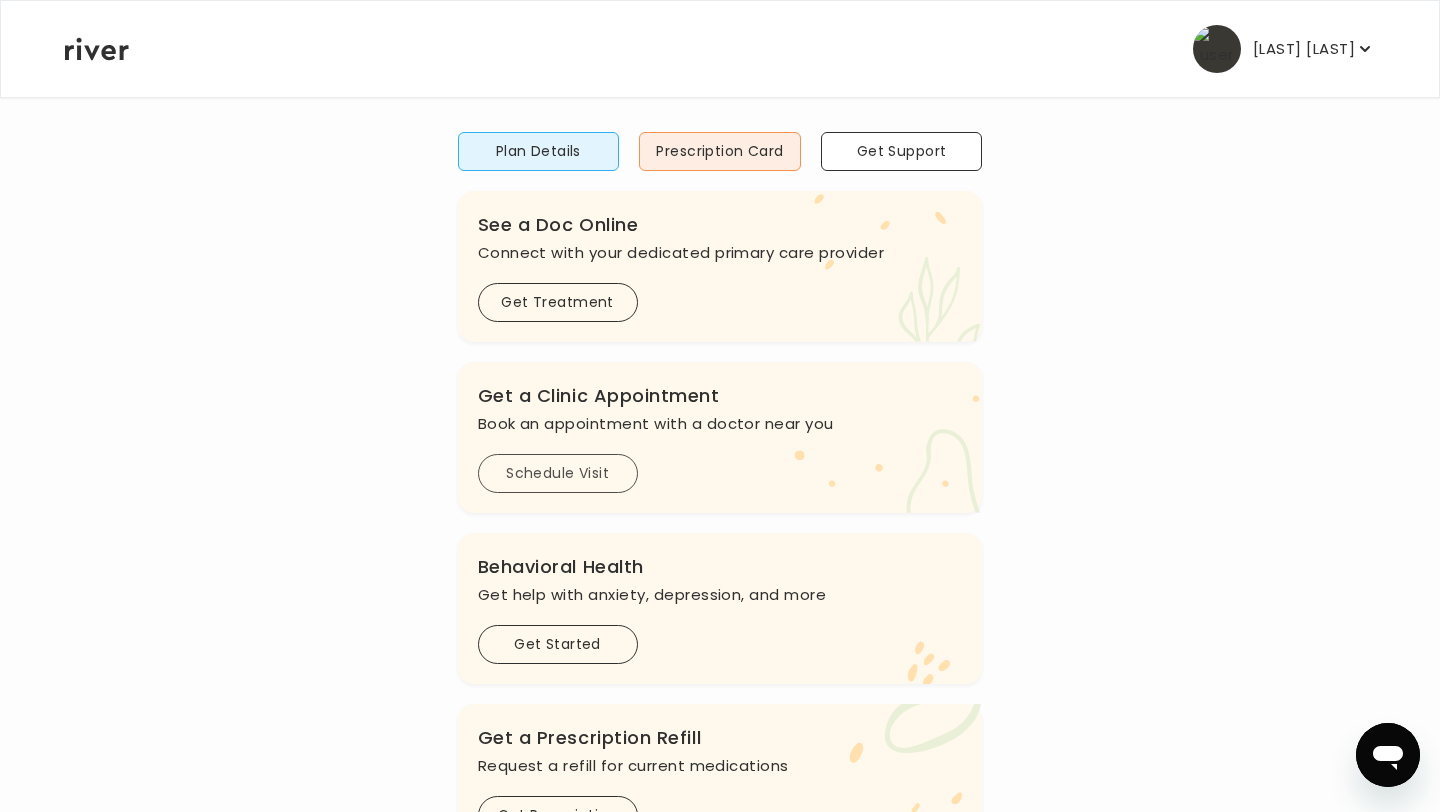click on "Schedule Visit" at bounding box center [558, 473] 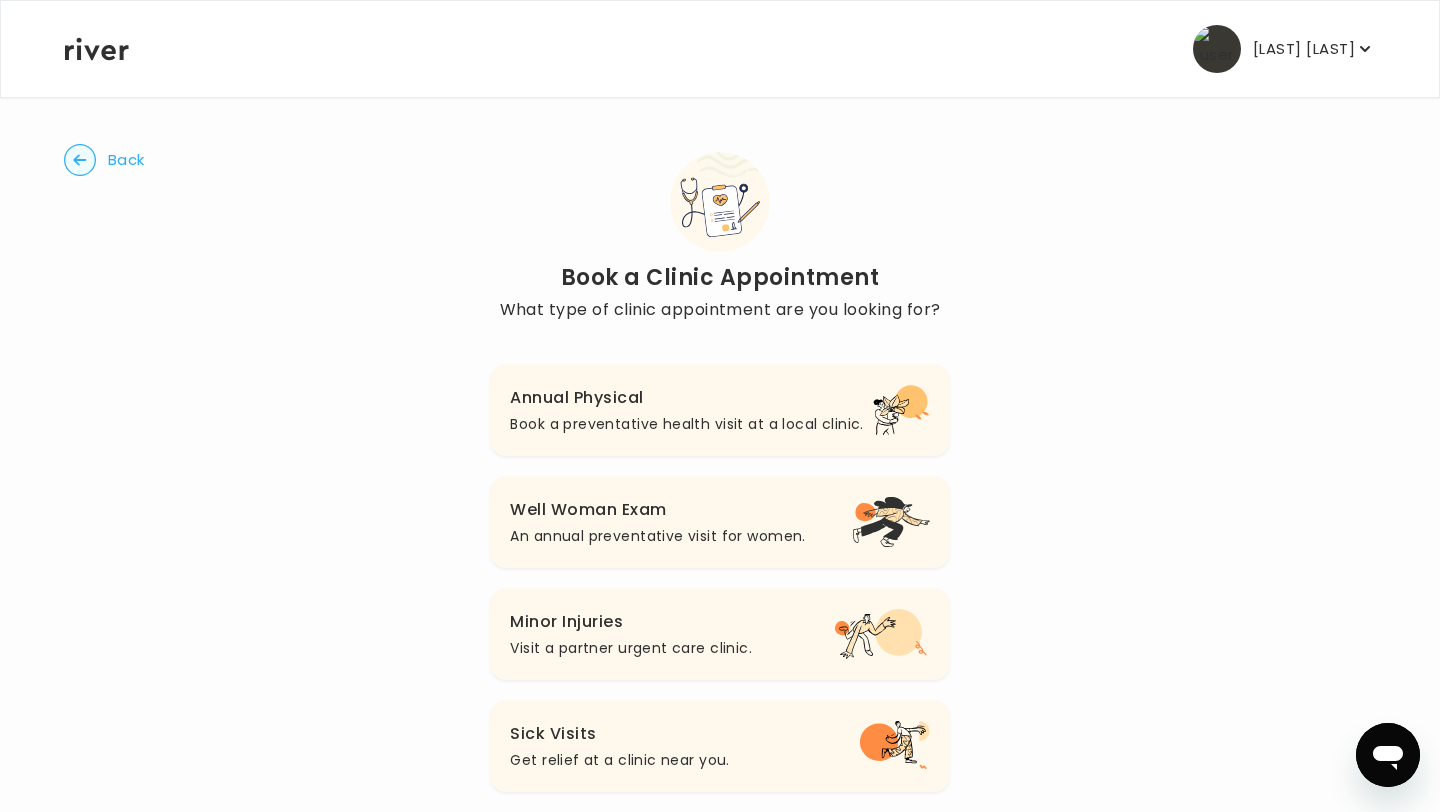 scroll, scrollTop: 36, scrollLeft: 0, axis: vertical 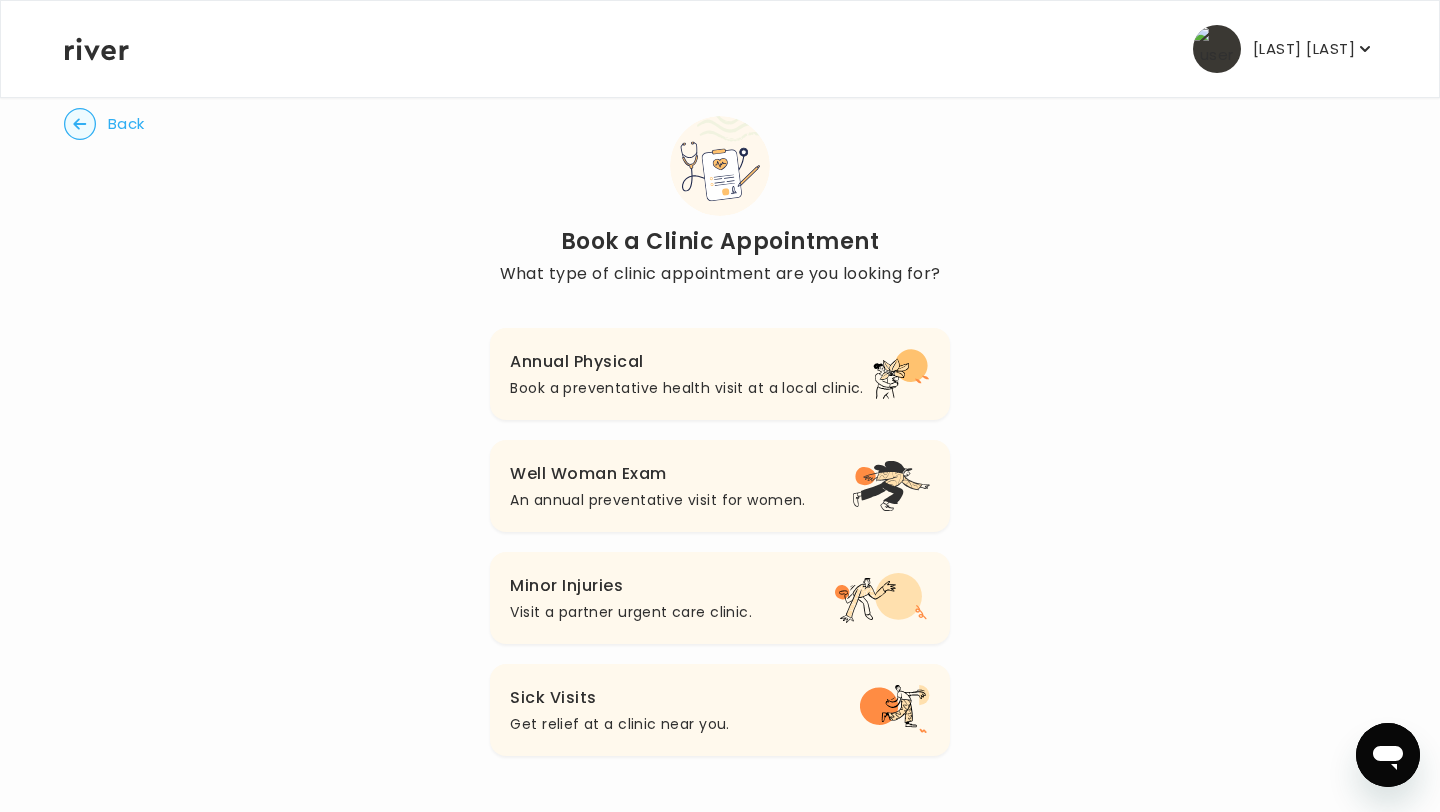 click on "Get relief at a clinic near you." at bounding box center (619, 724) 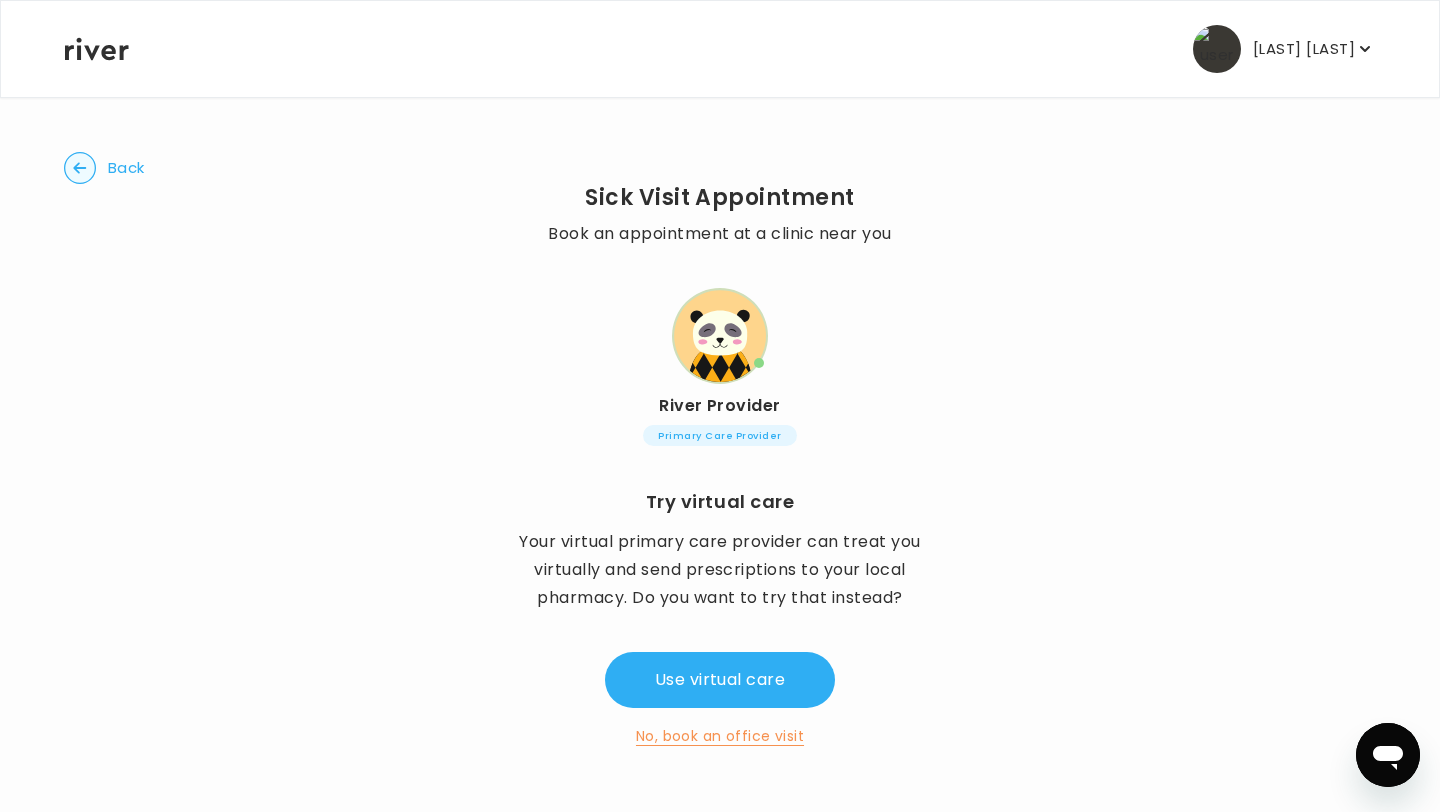 click on "No, book an office visit" at bounding box center [720, 736] 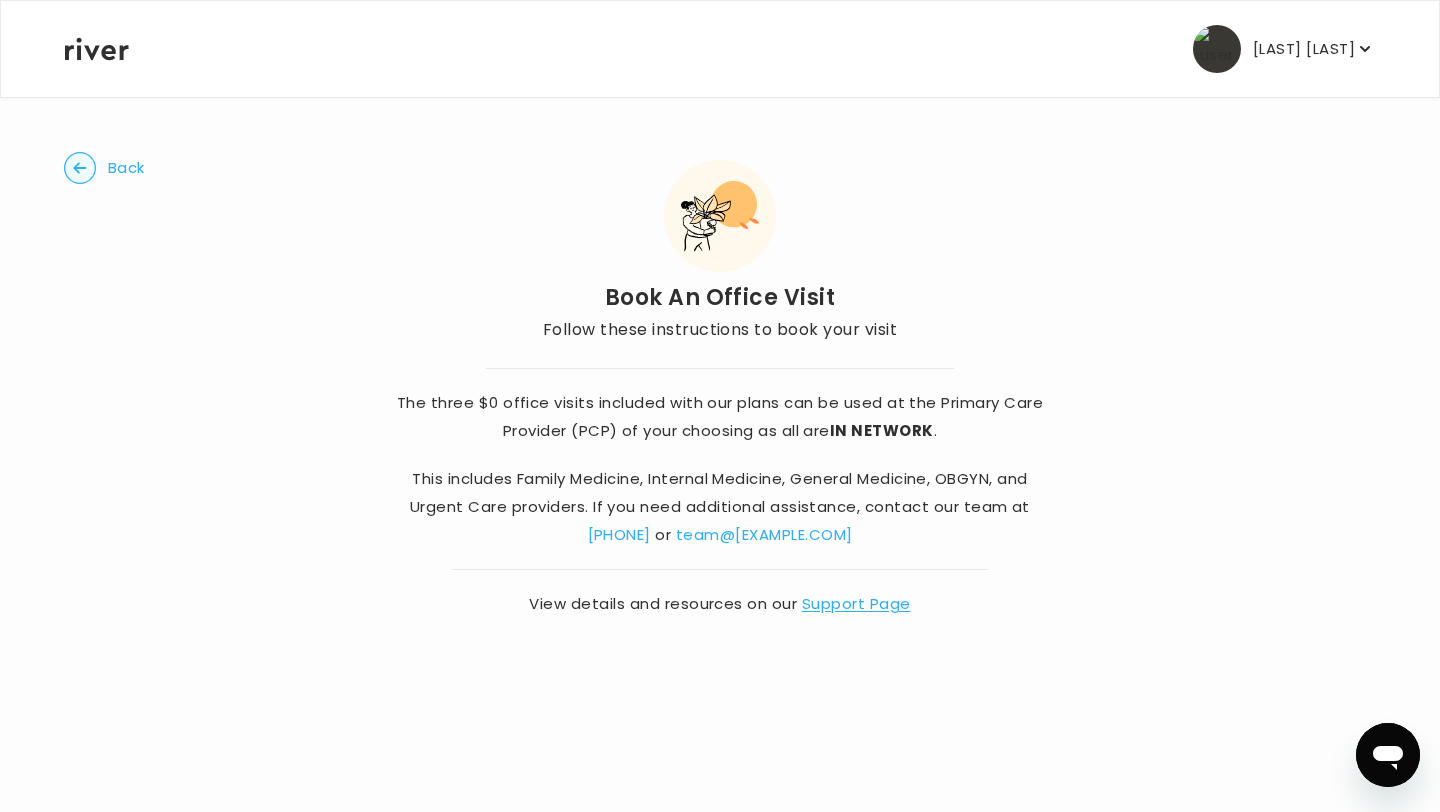 click 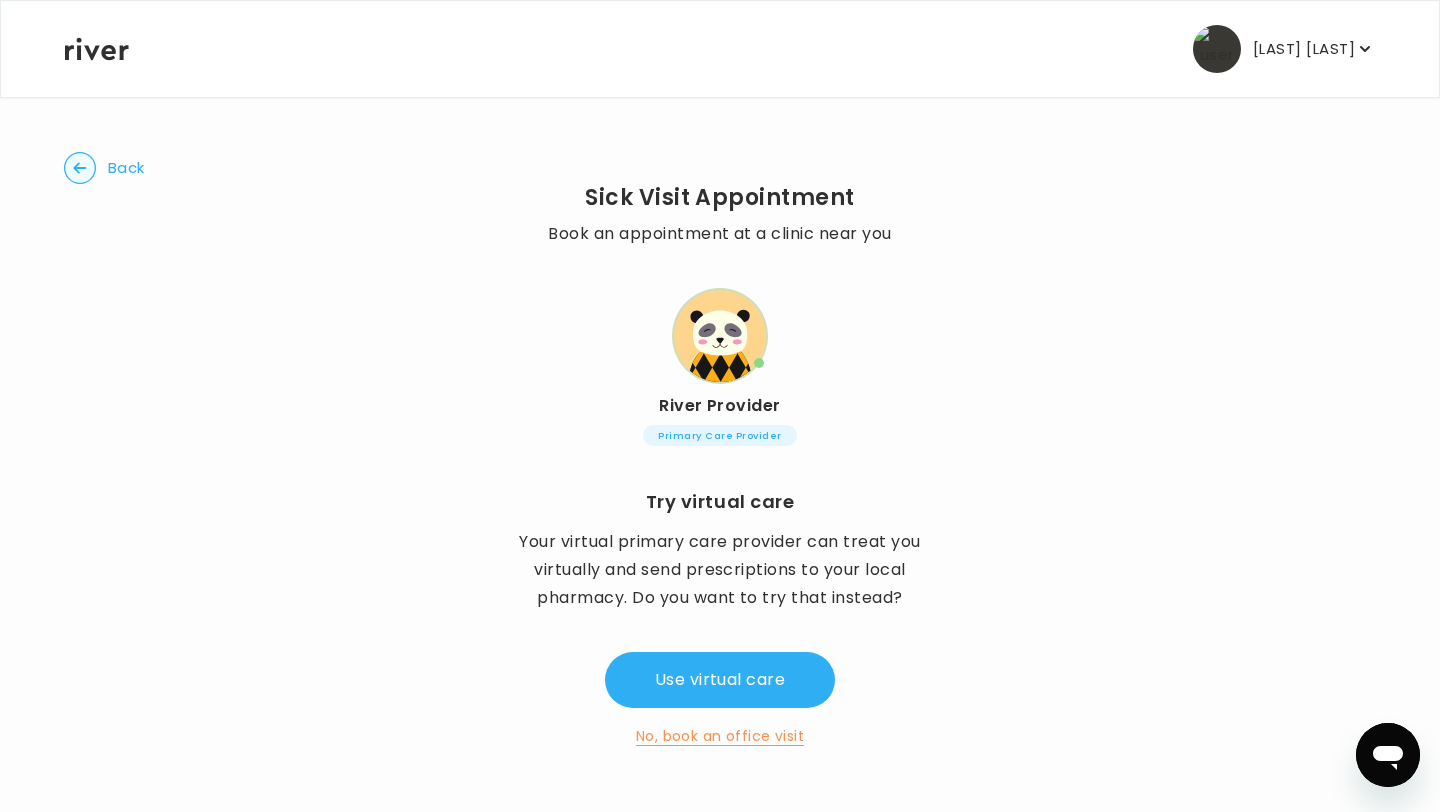 click 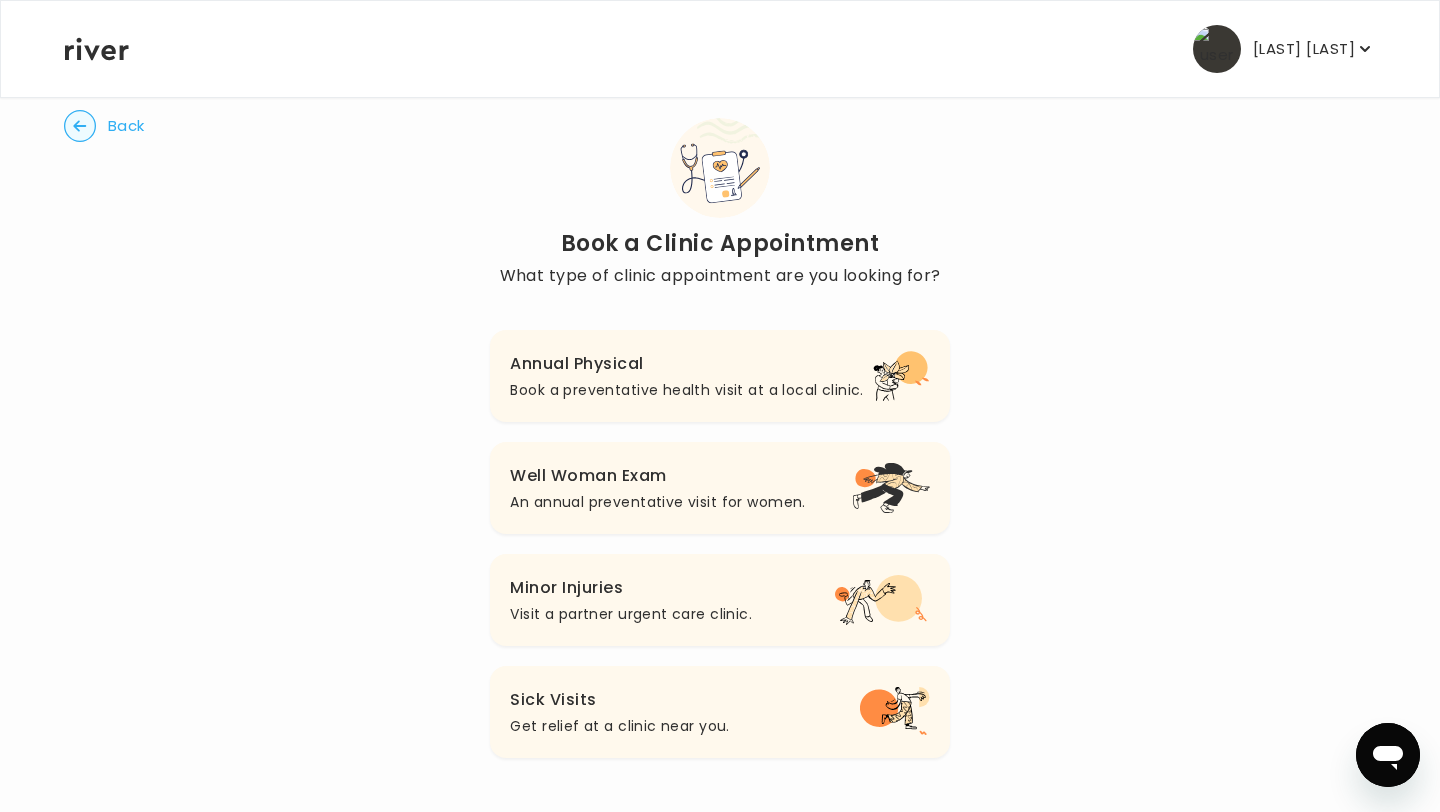 scroll, scrollTop: 36, scrollLeft: 0, axis: vertical 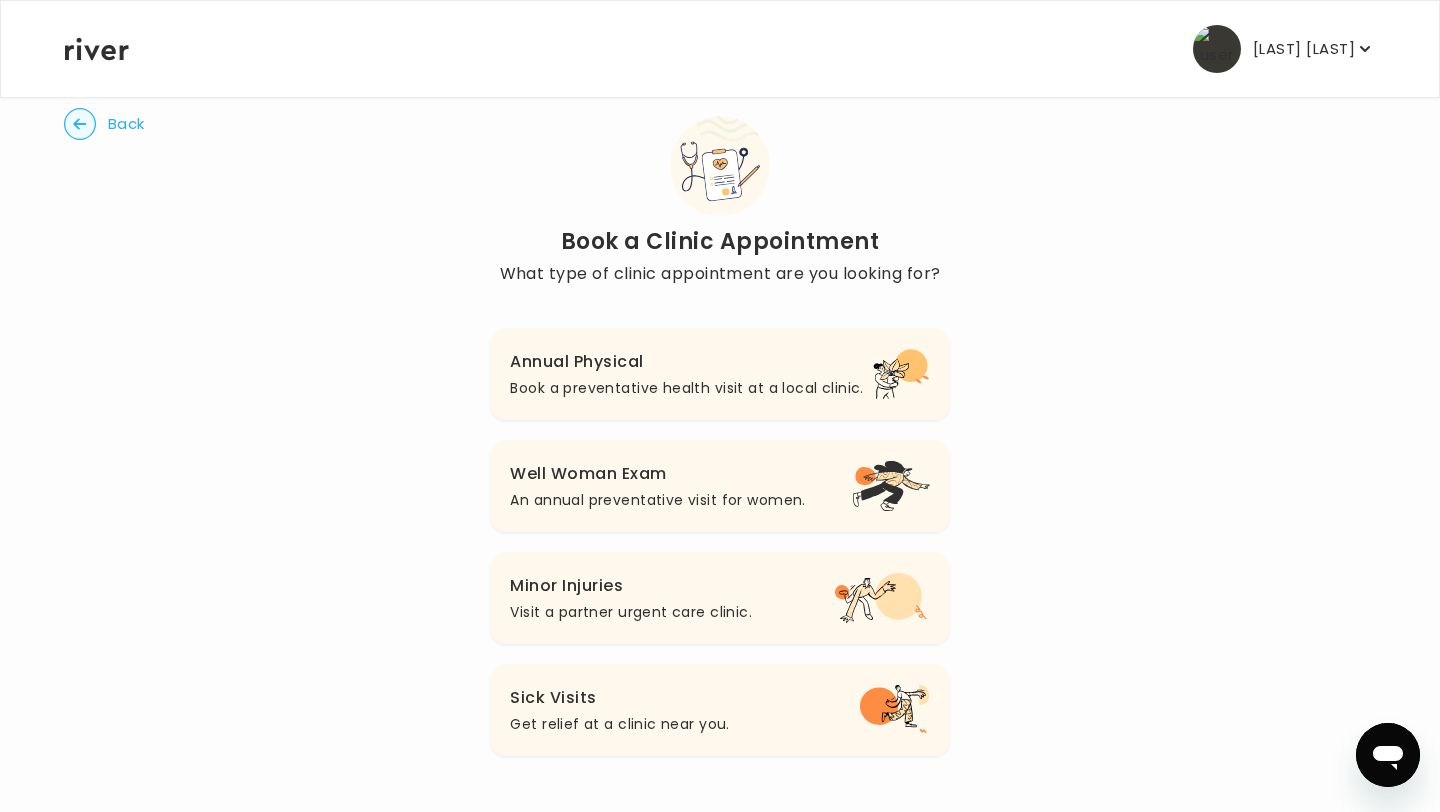 click 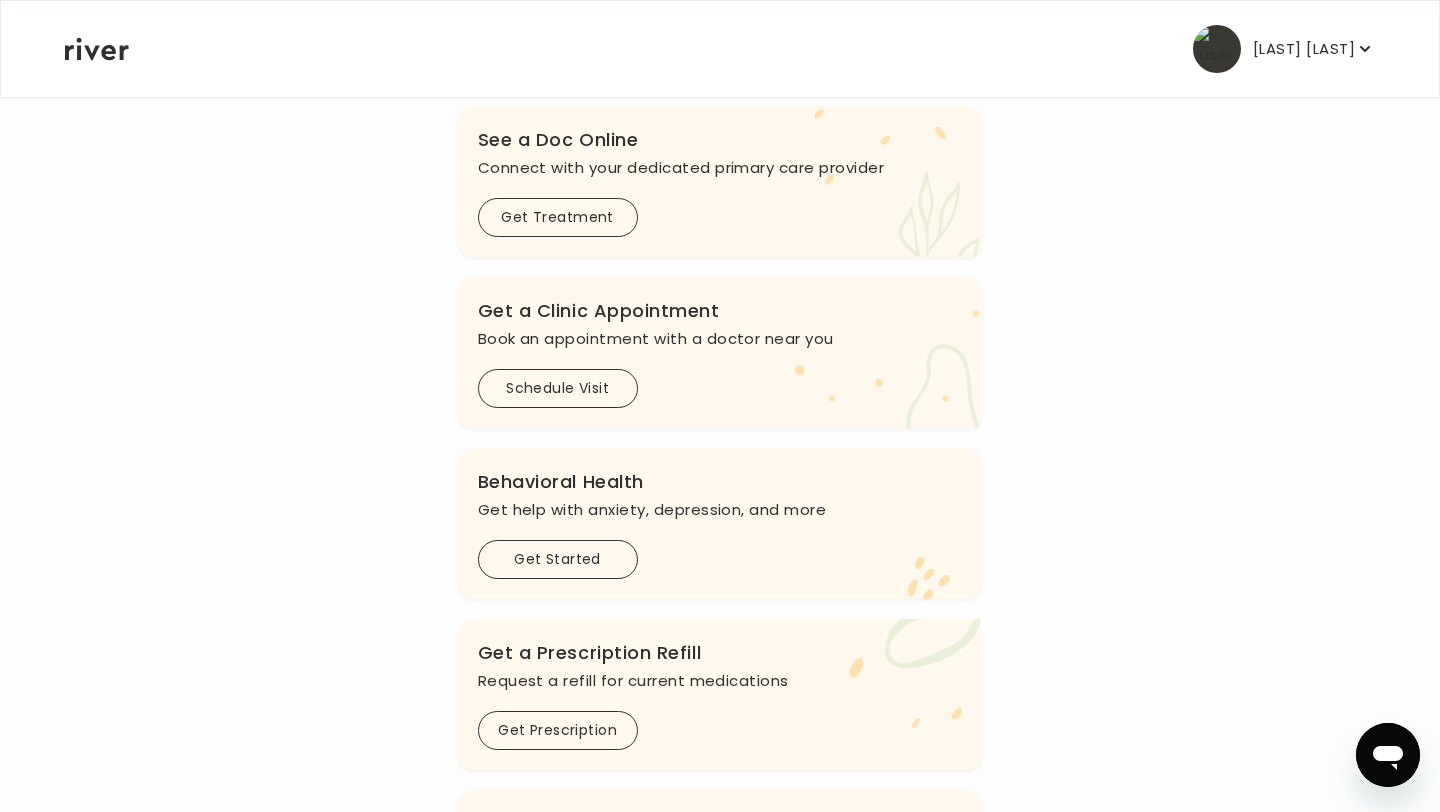 scroll, scrollTop: 229, scrollLeft: 0, axis: vertical 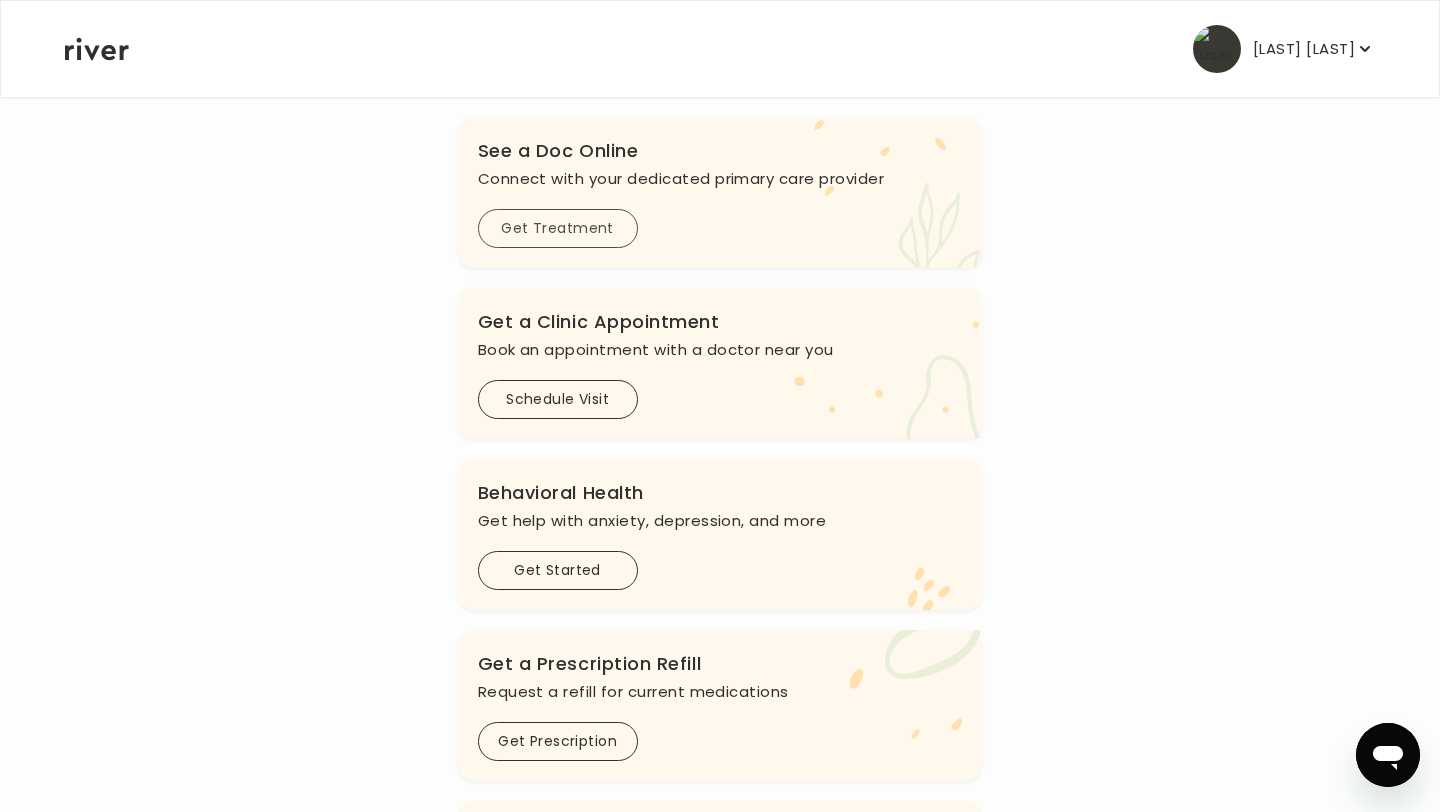click on "Get Treatment" at bounding box center [558, 228] 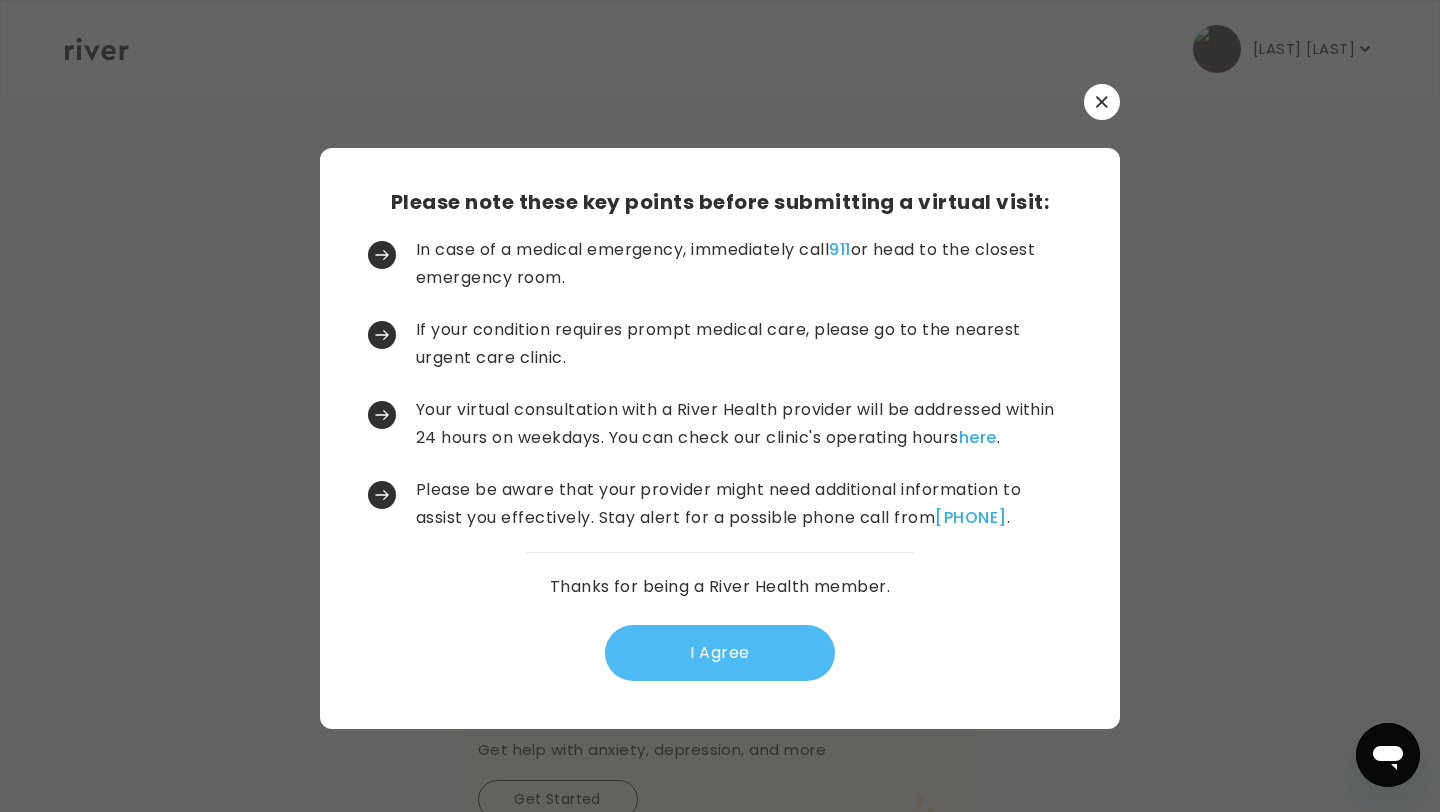 click on "I Agree" at bounding box center (720, 653) 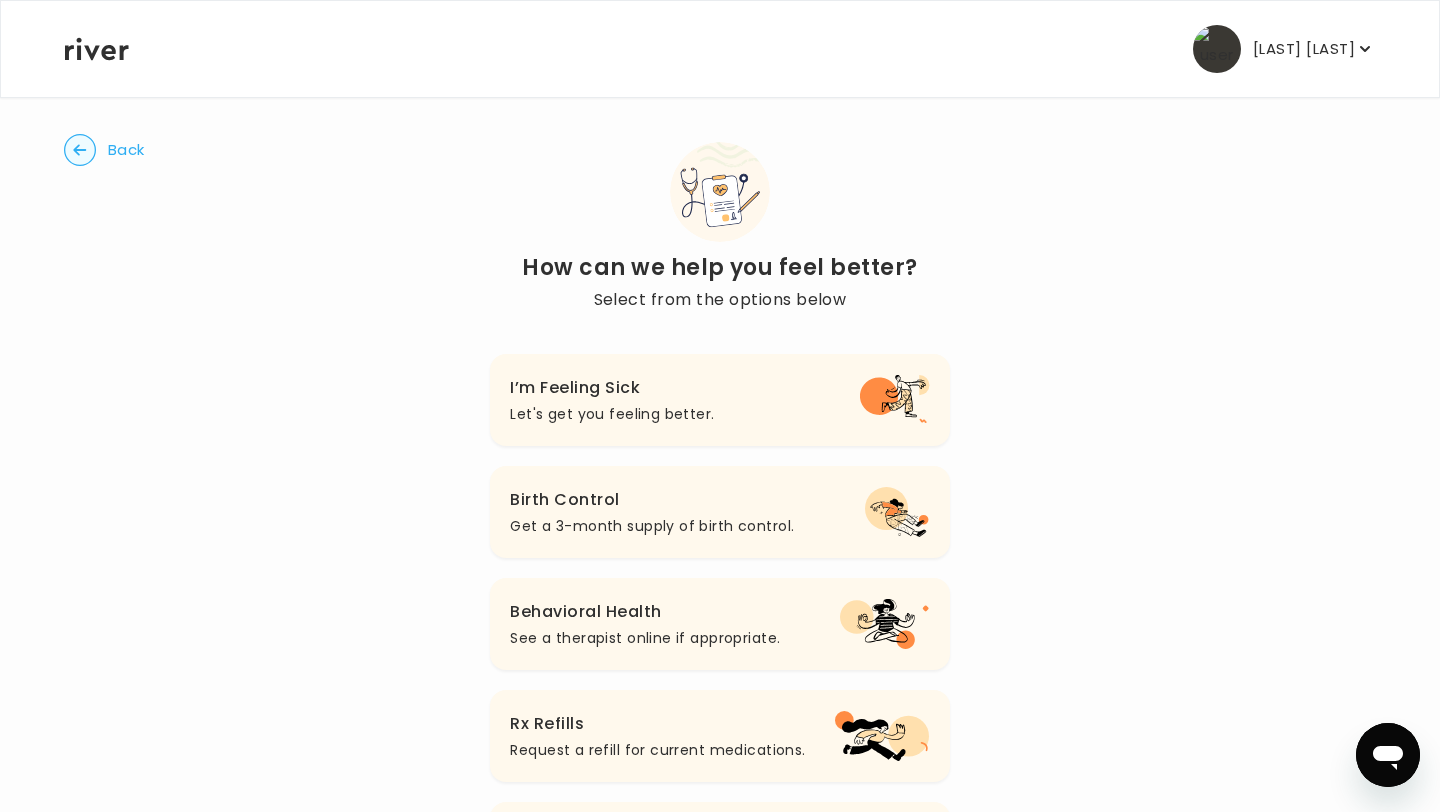 scroll, scrollTop: 0, scrollLeft: 0, axis: both 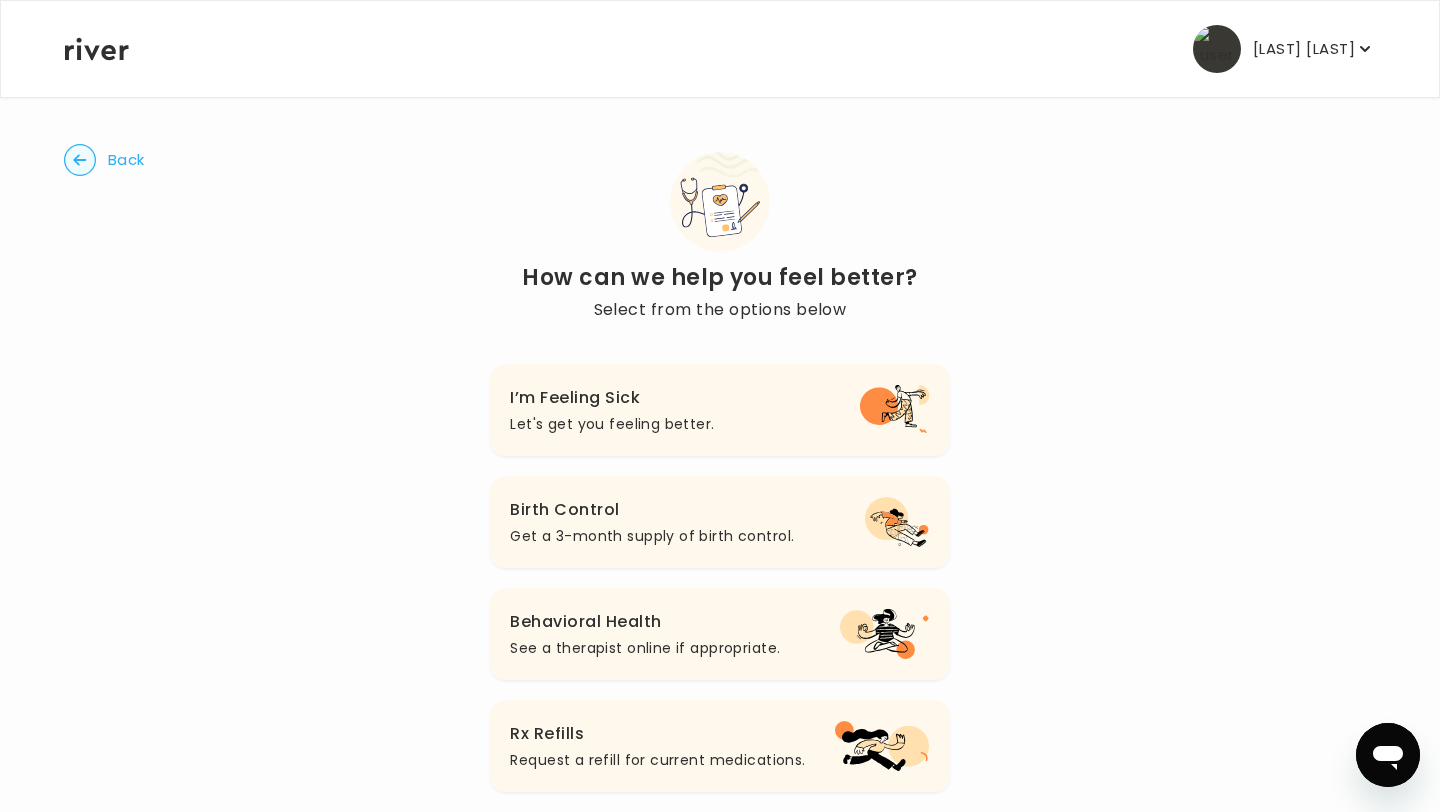 click 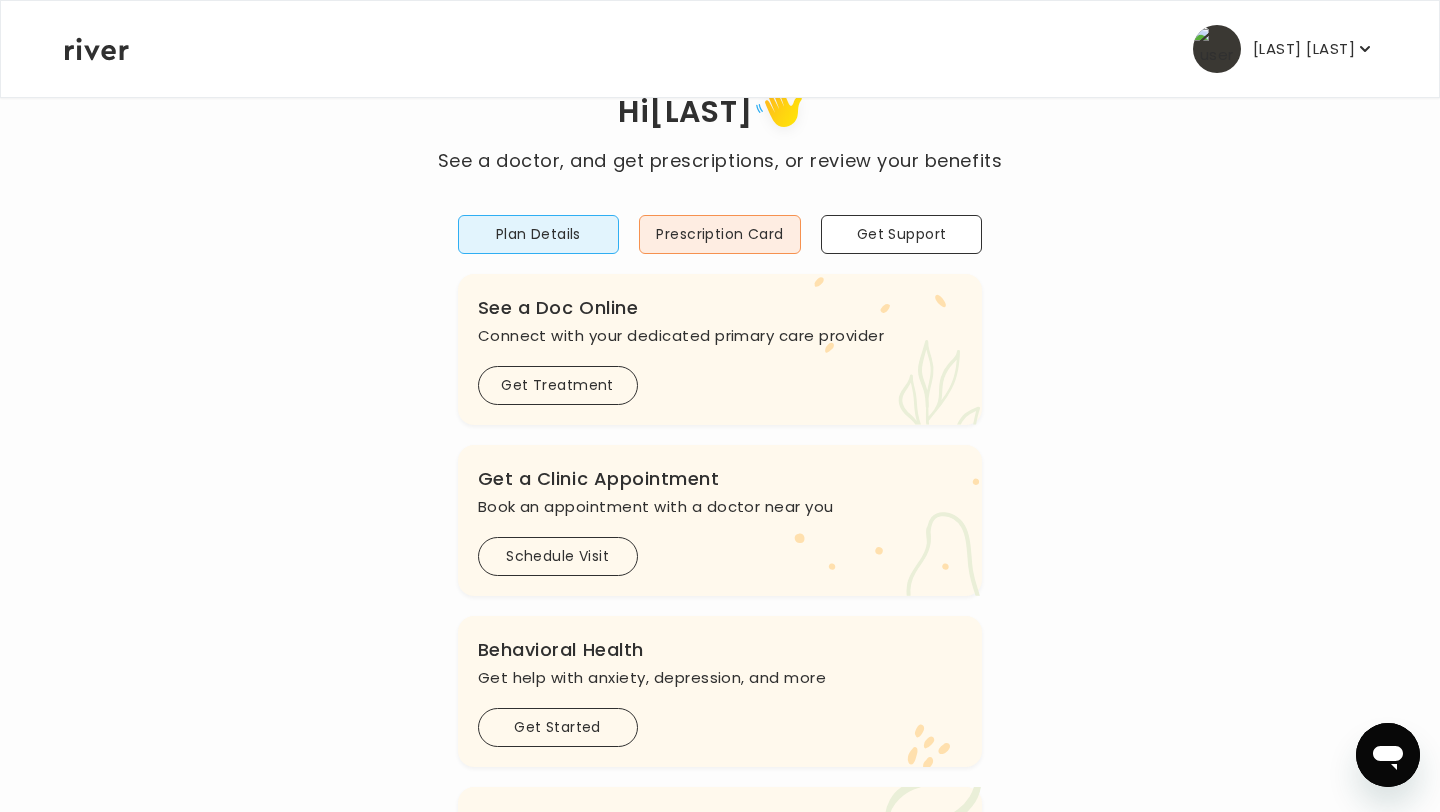 scroll, scrollTop: 68, scrollLeft: 0, axis: vertical 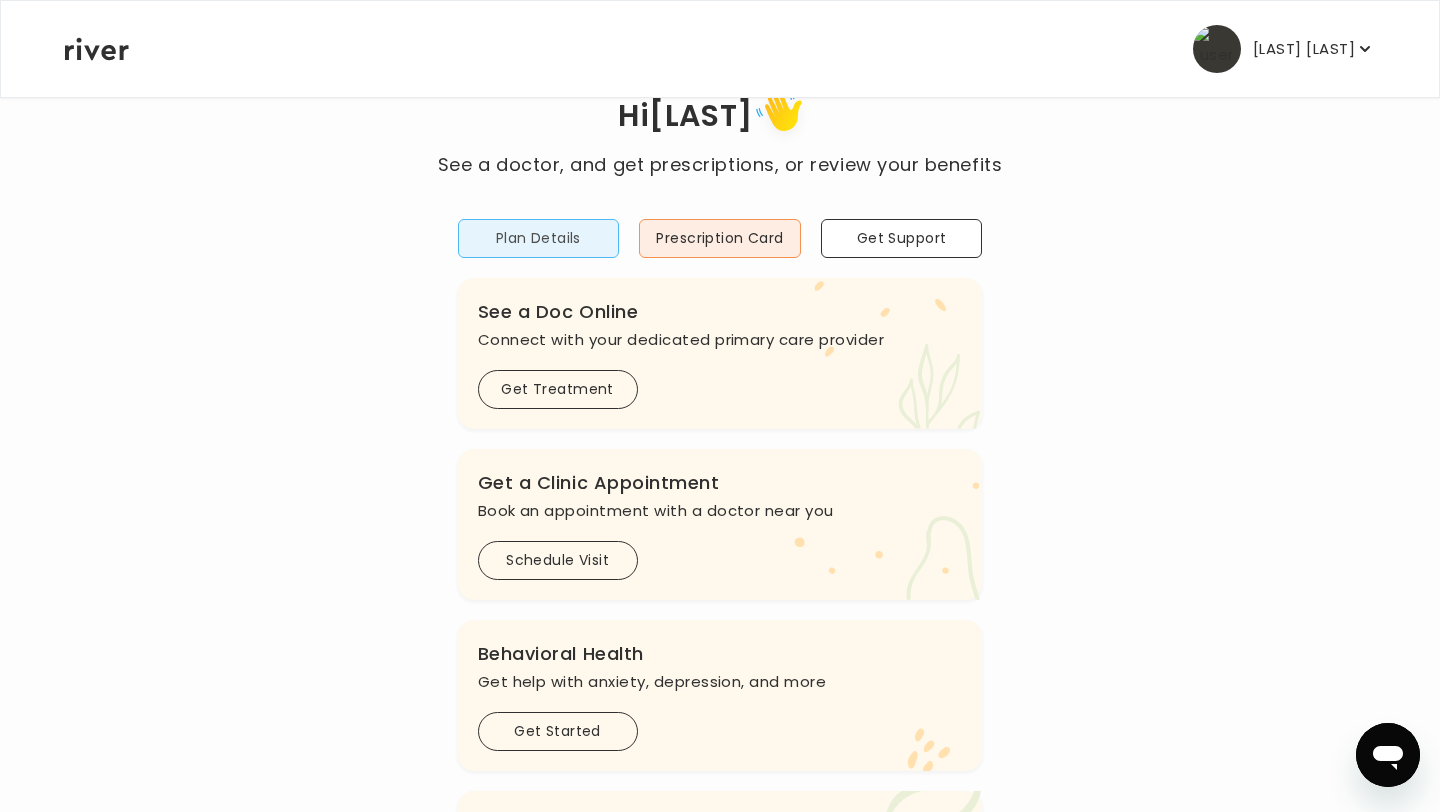 click on "Plan Details" at bounding box center [539, 238] 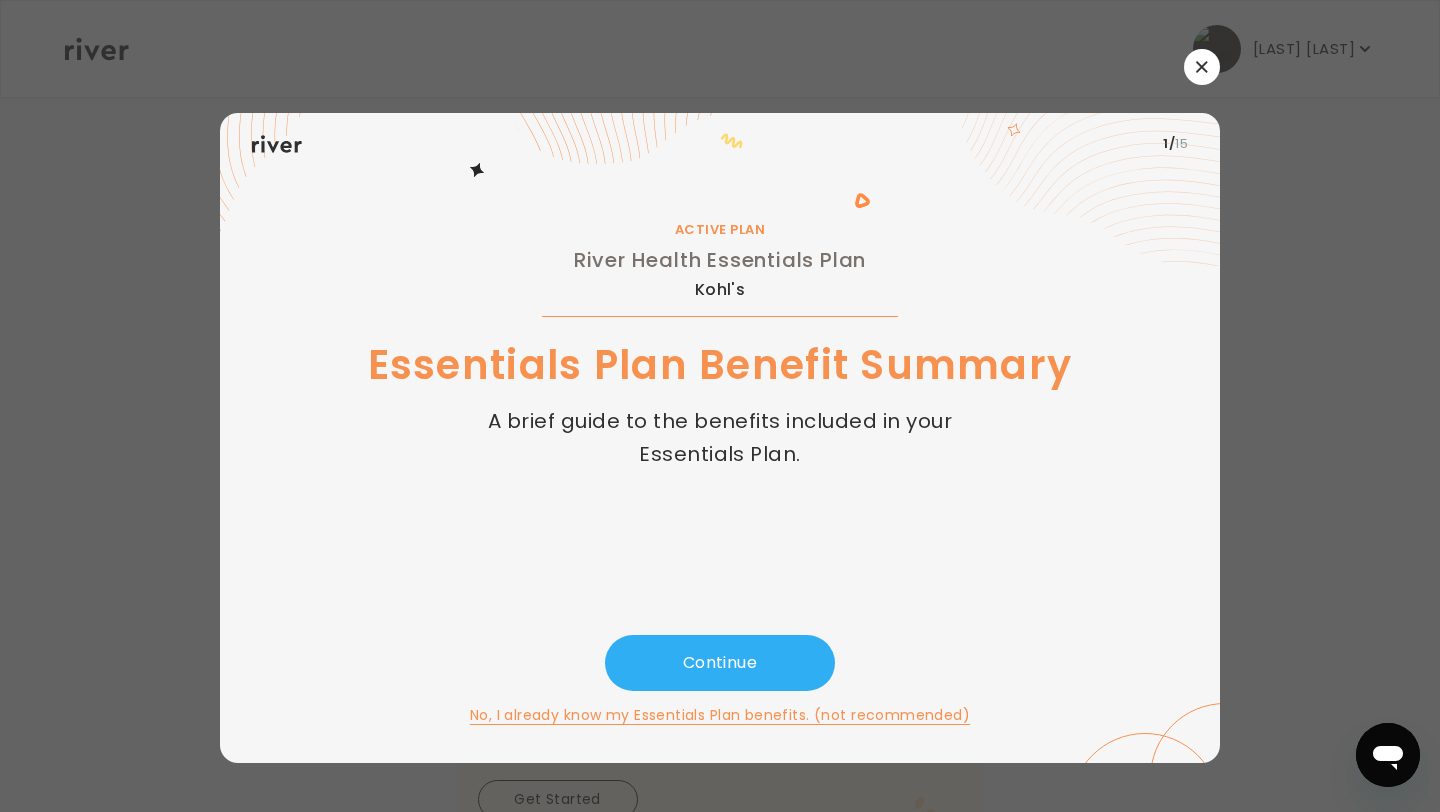 scroll, scrollTop: 0, scrollLeft: 0, axis: both 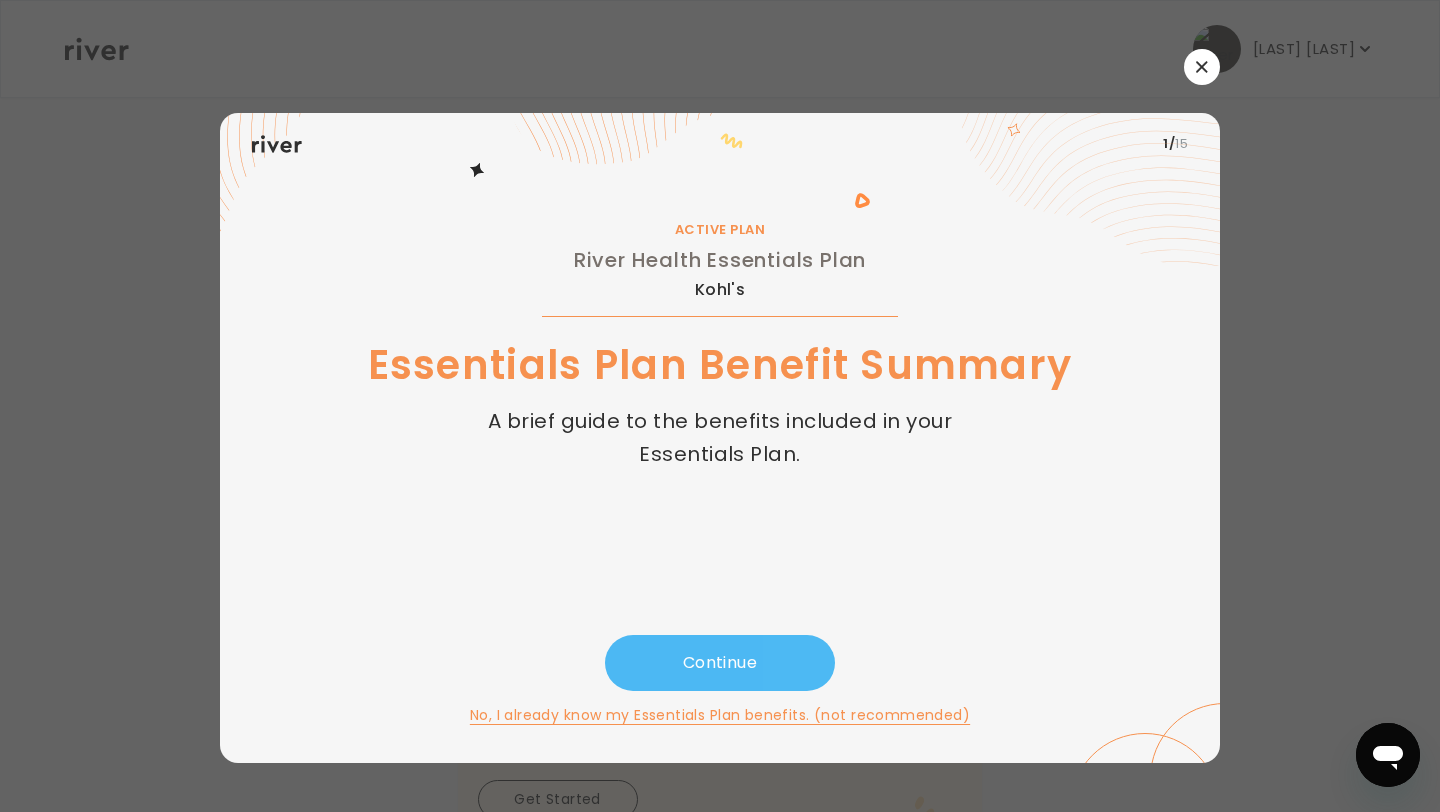 click on "Continue" at bounding box center [720, 663] 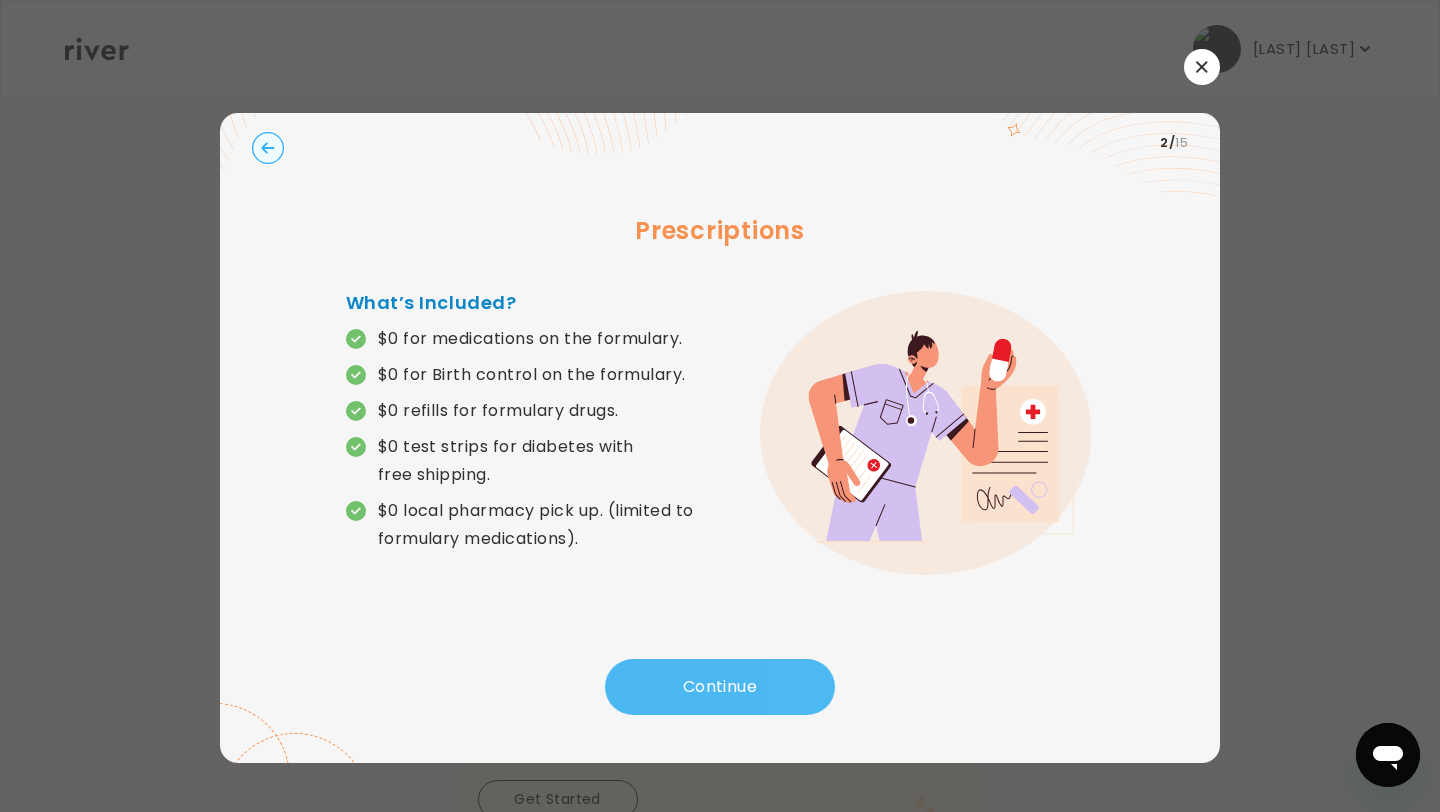 click on "Continue" at bounding box center [720, 687] 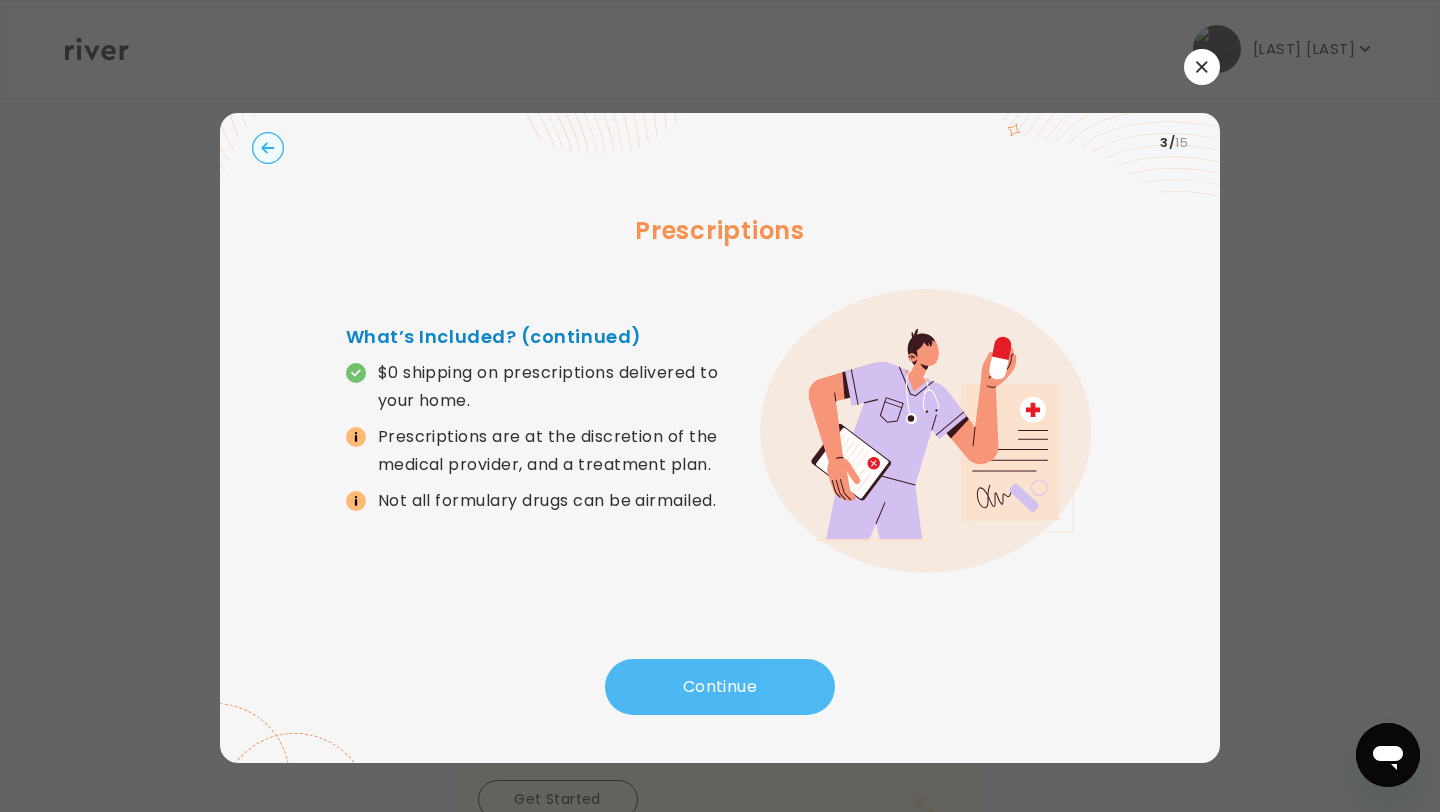 click on "Continue" at bounding box center (720, 687) 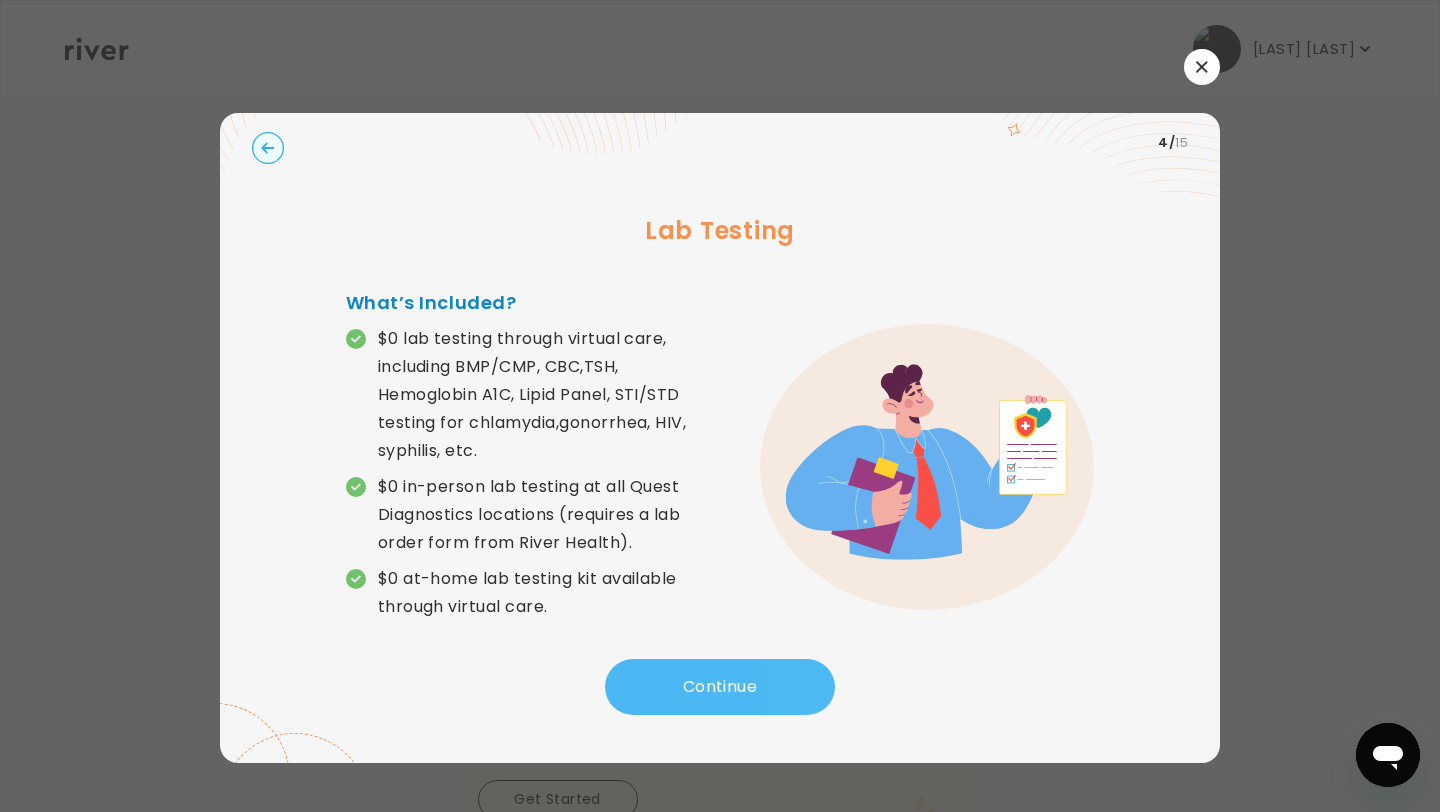 click on "Continue" at bounding box center (720, 687) 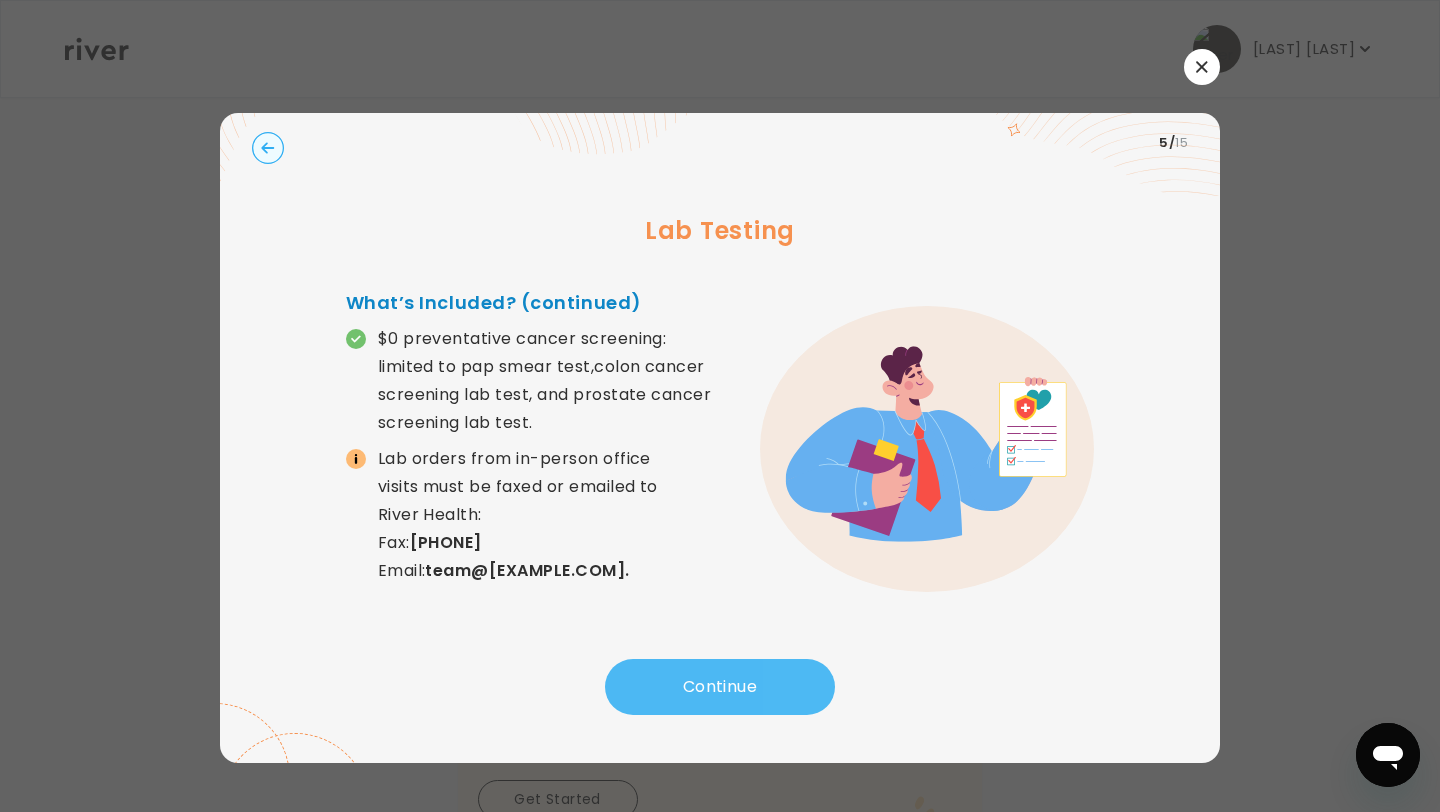 click on "Continue" at bounding box center (720, 687) 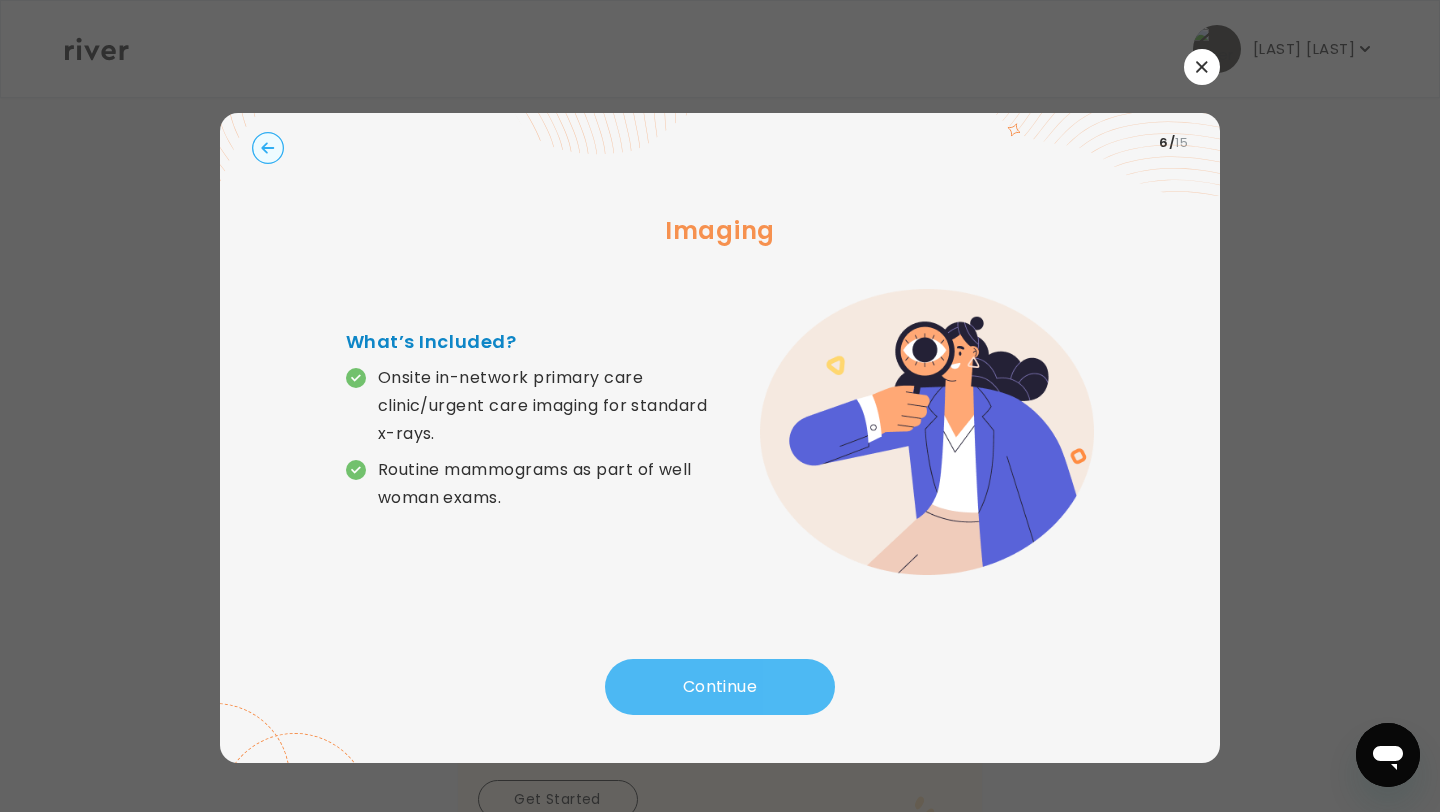 click on "Continue" at bounding box center [720, 687] 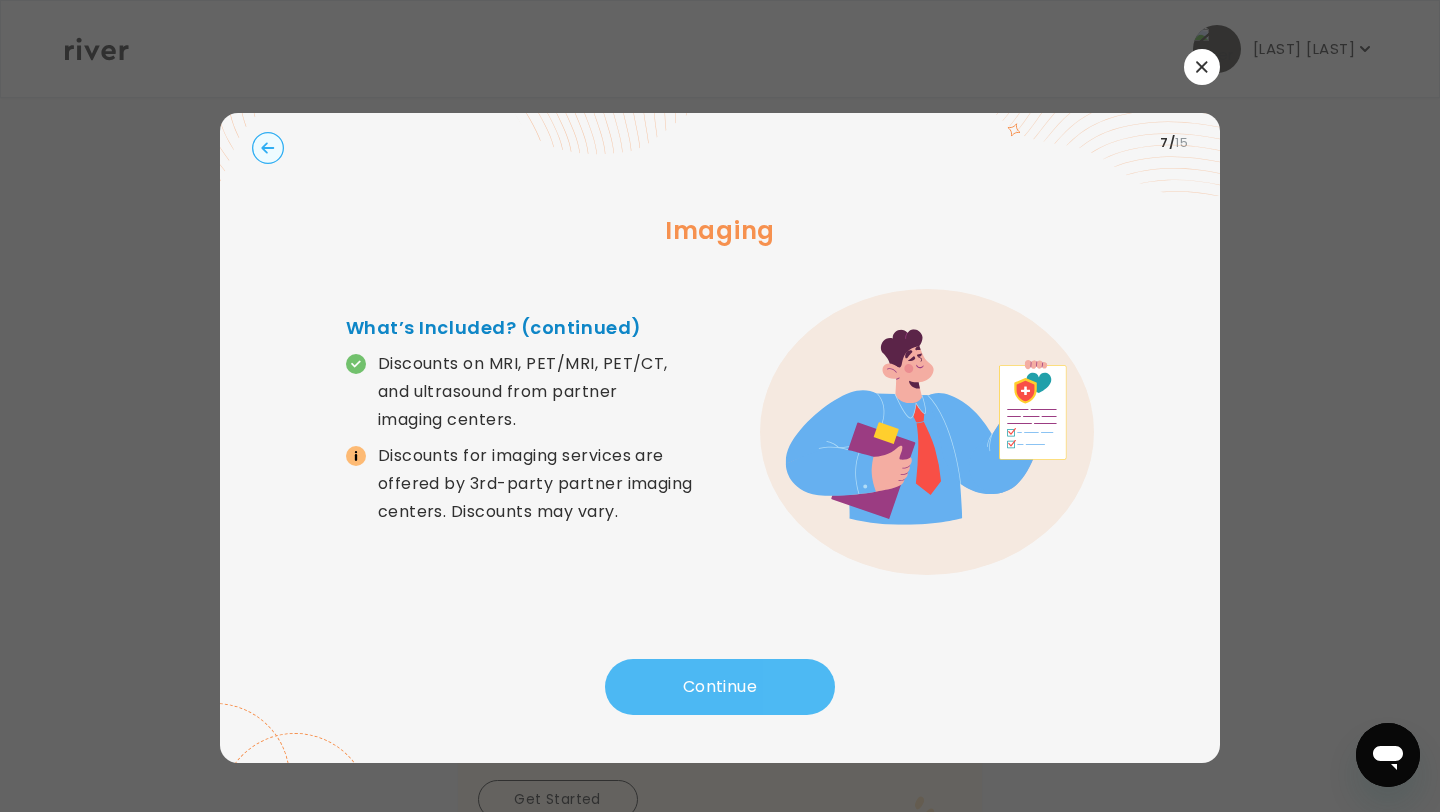 click on "Continue" at bounding box center (720, 687) 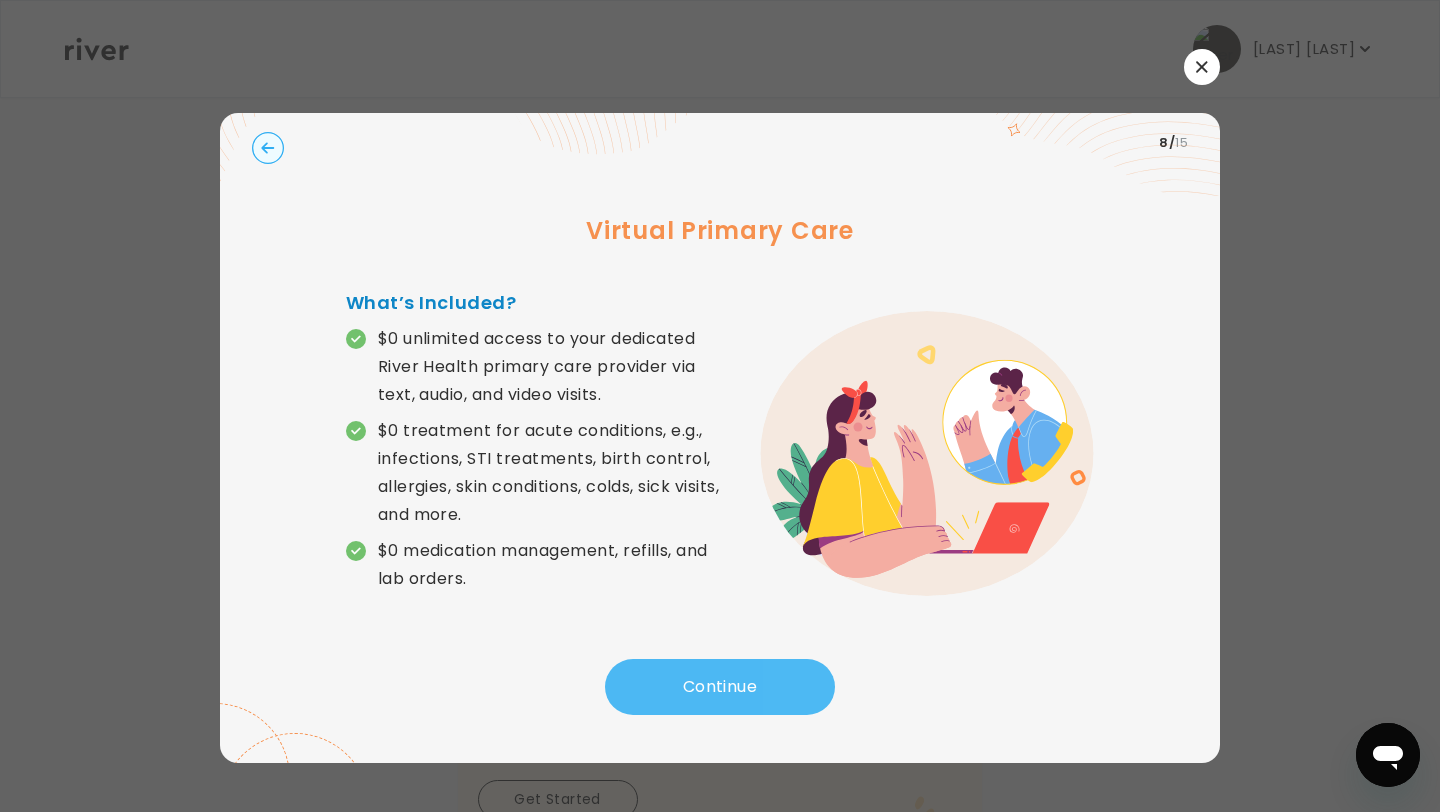 click on "Continue" at bounding box center [720, 687] 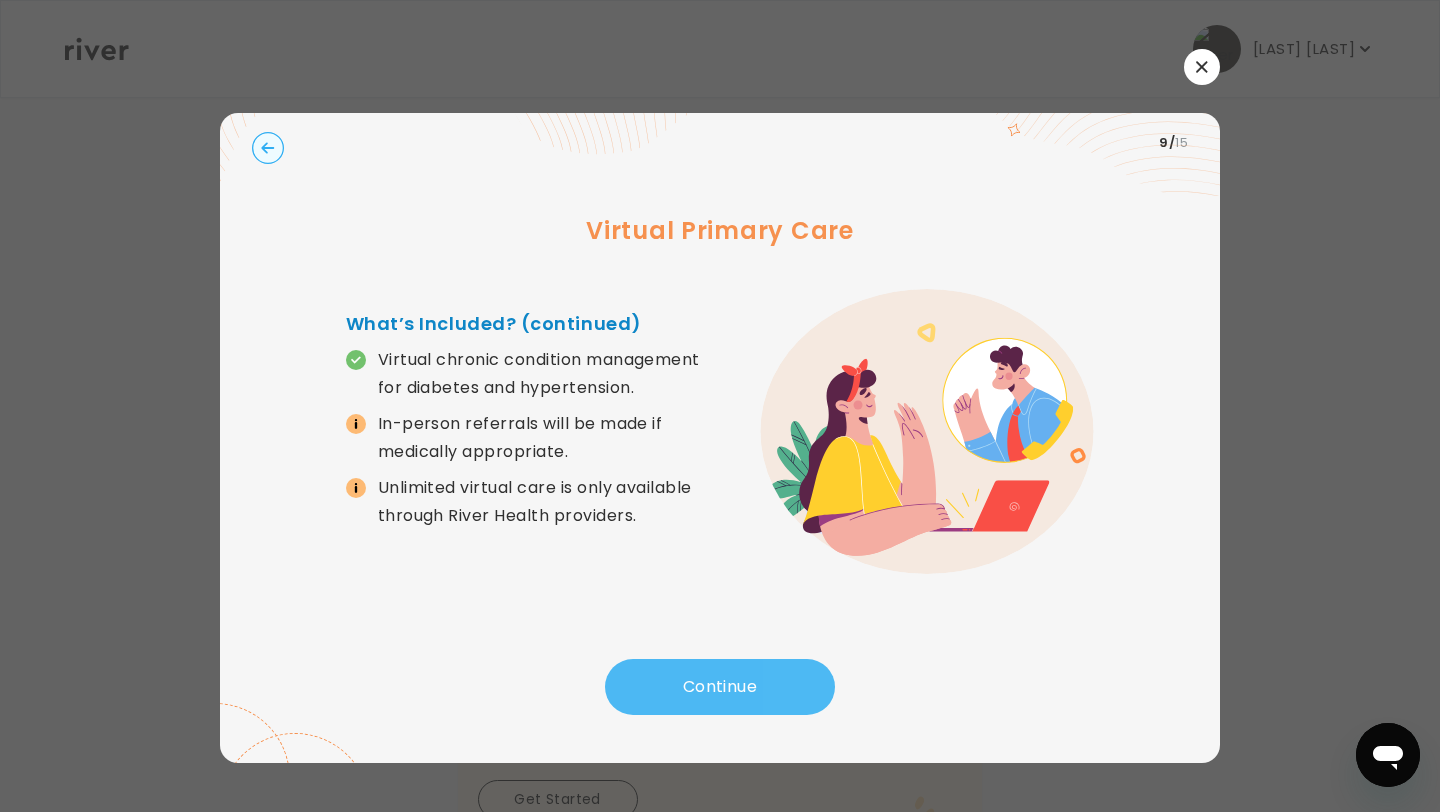 click on "Continue" at bounding box center [720, 687] 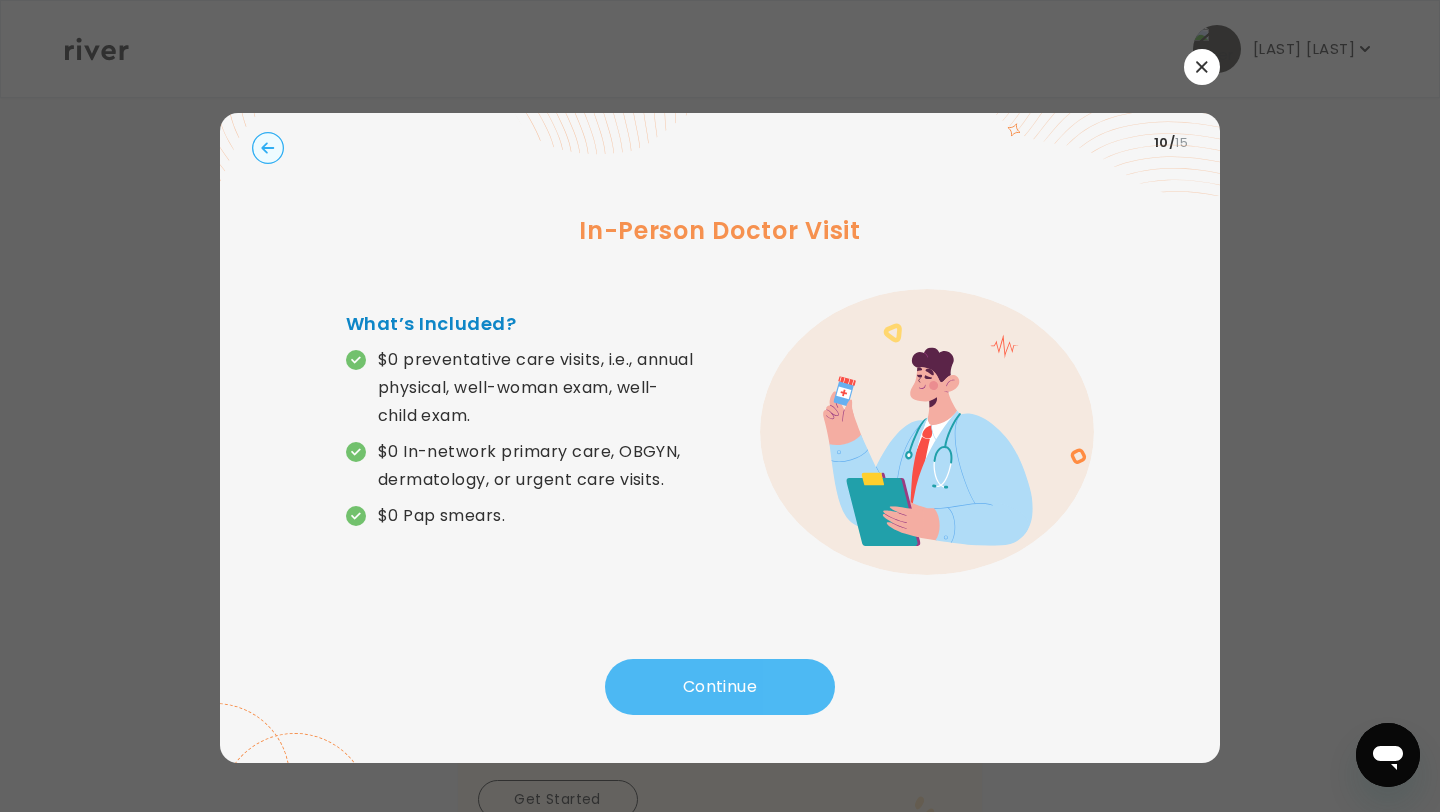 click on "Continue" at bounding box center [720, 687] 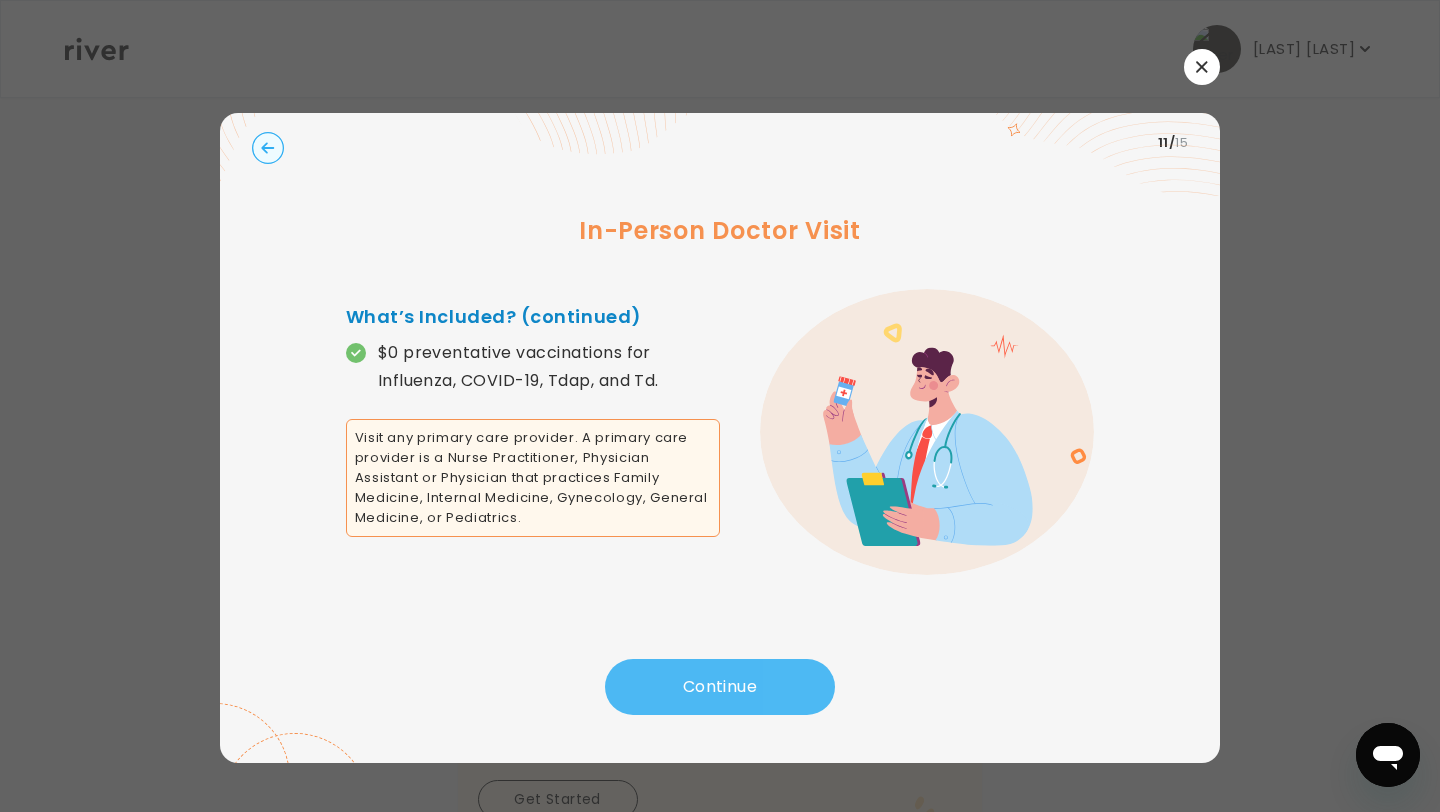click on "Continue" at bounding box center (720, 687) 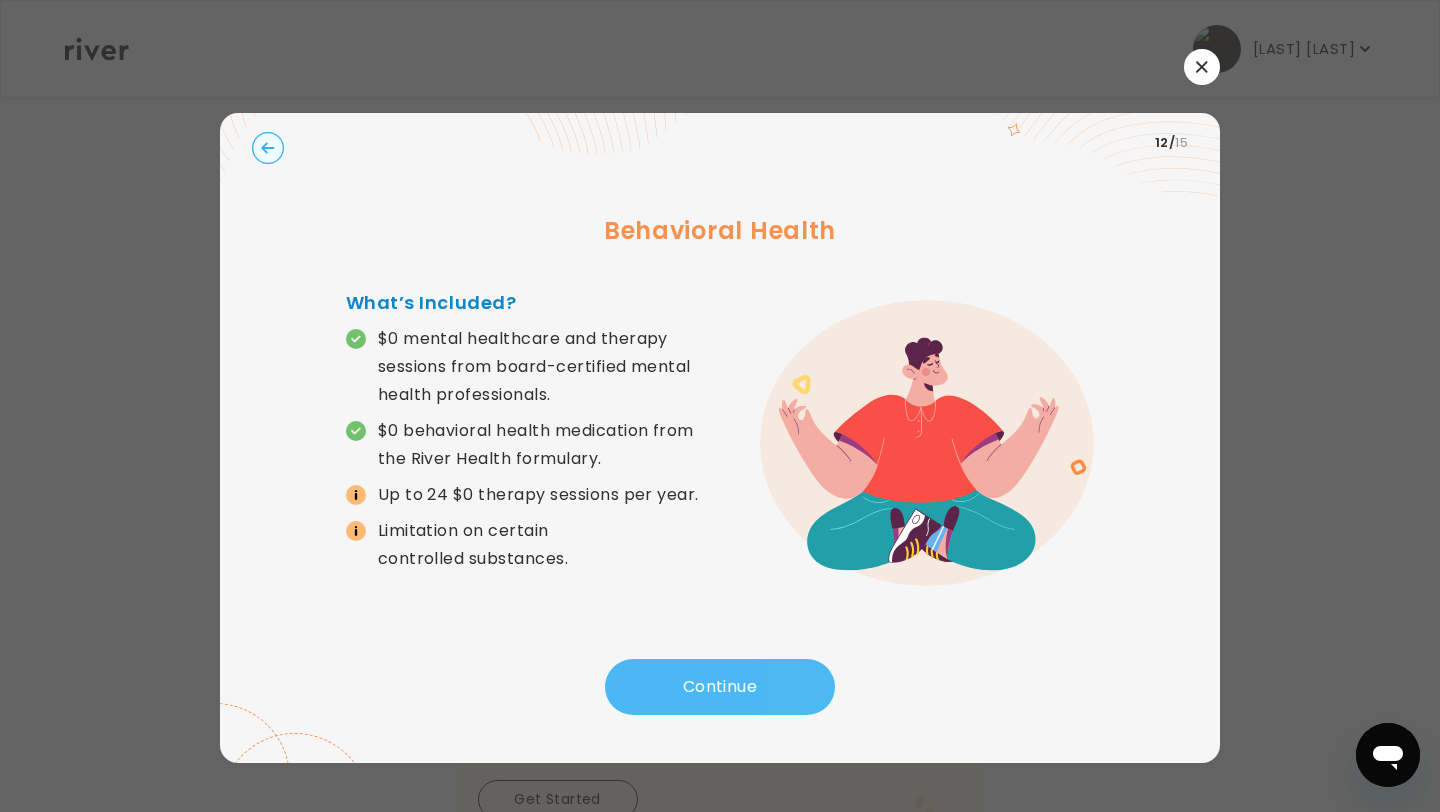 click on "Continue" at bounding box center [720, 687] 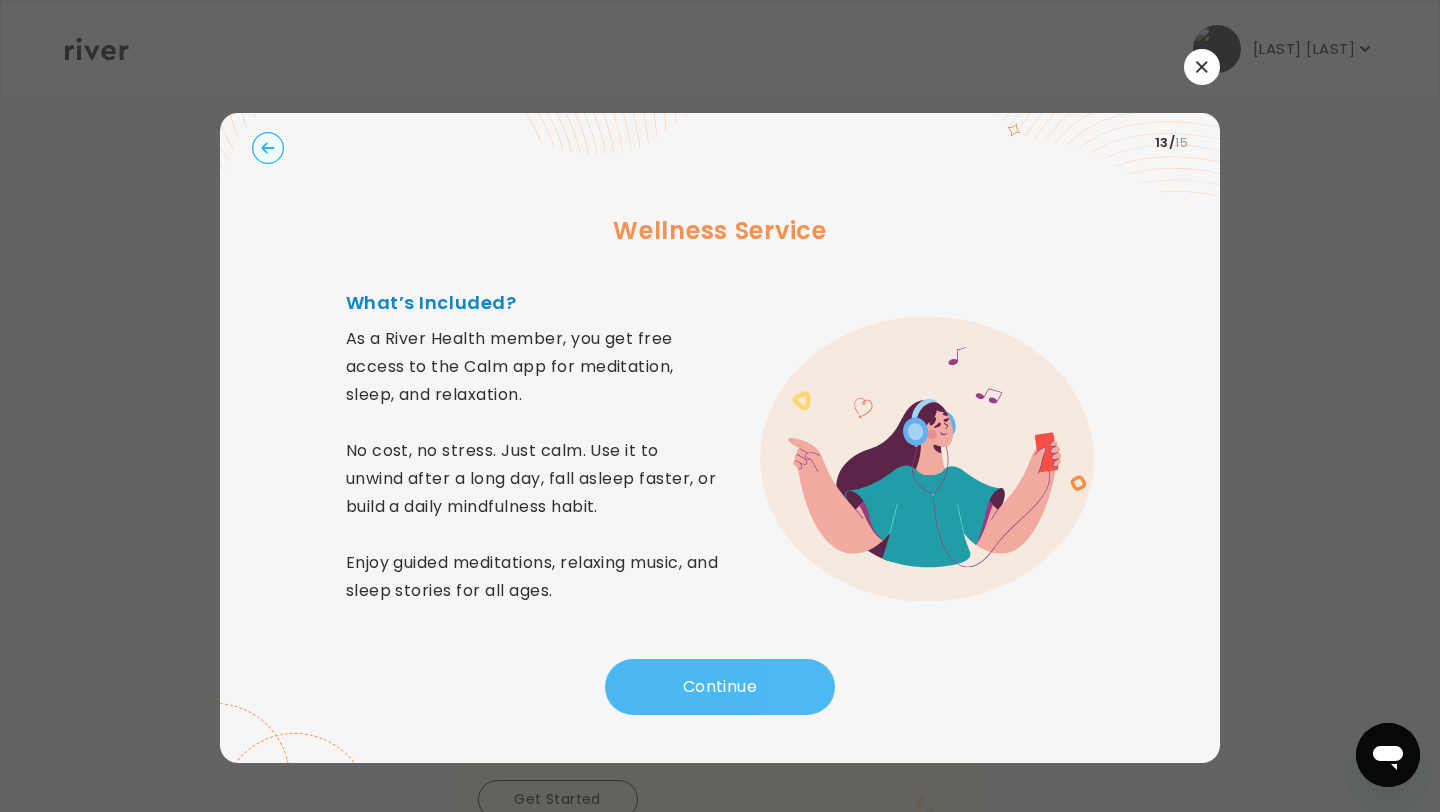 click on "Continue" at bounding box center (720, 687) 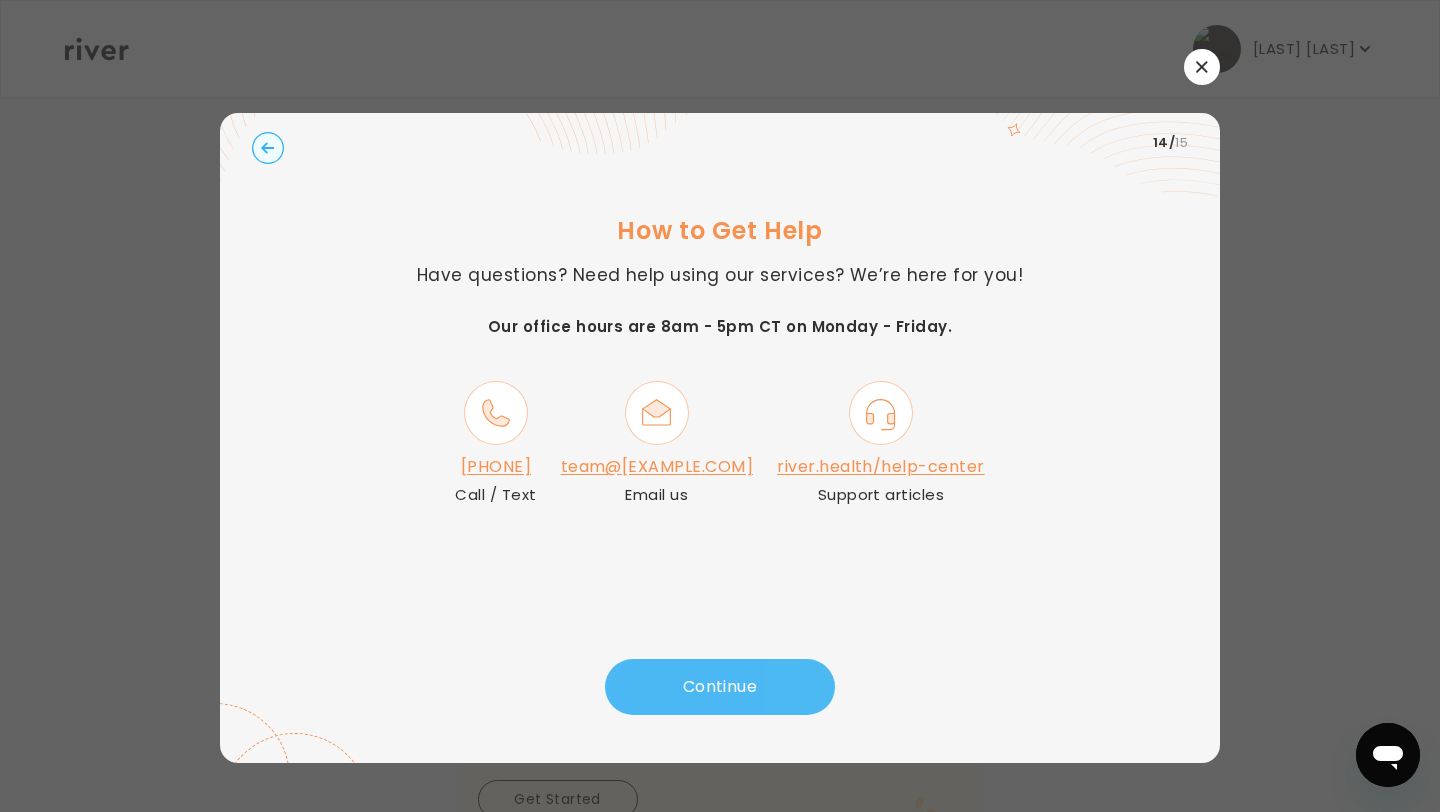 click on "Continue" at bounding box center [720, 687] 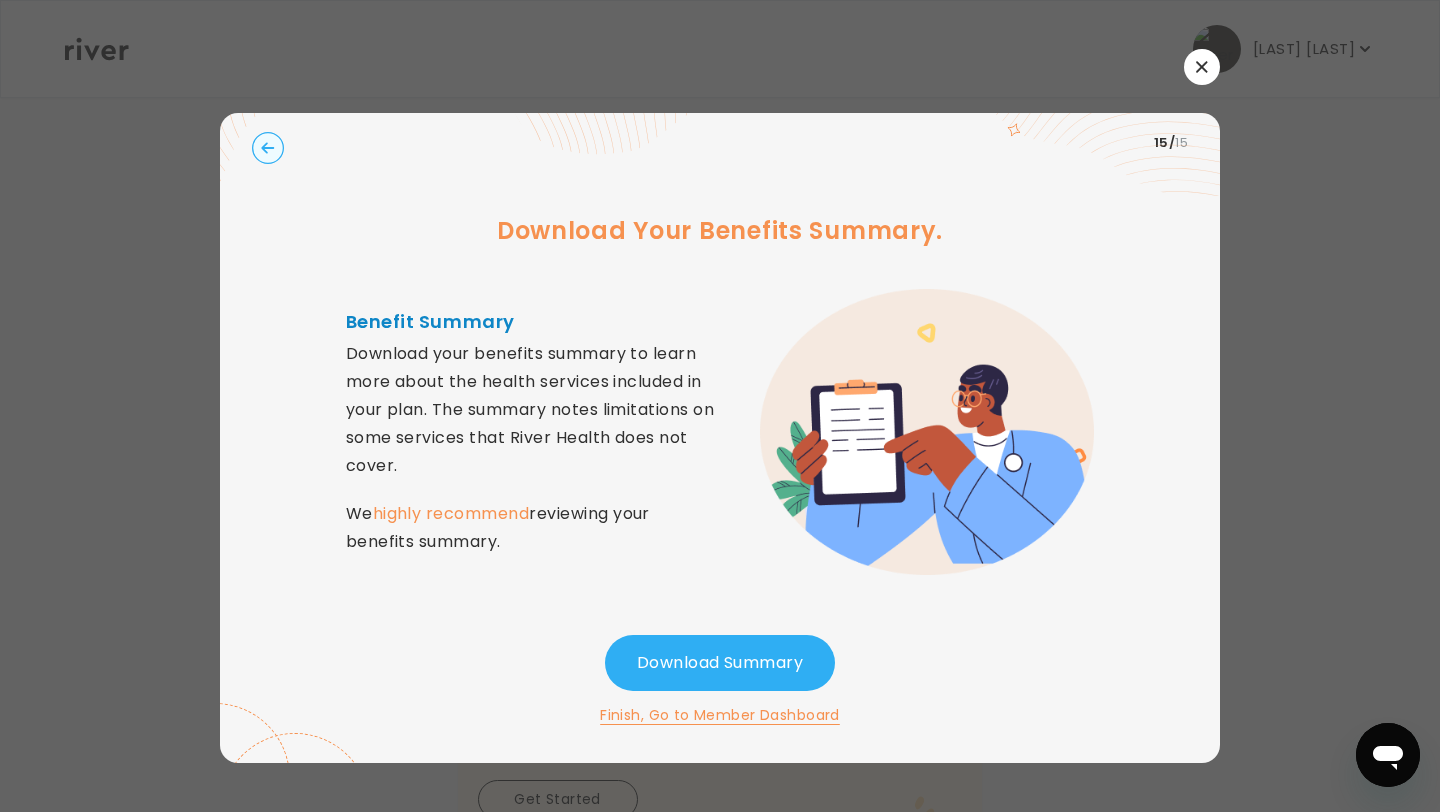 click 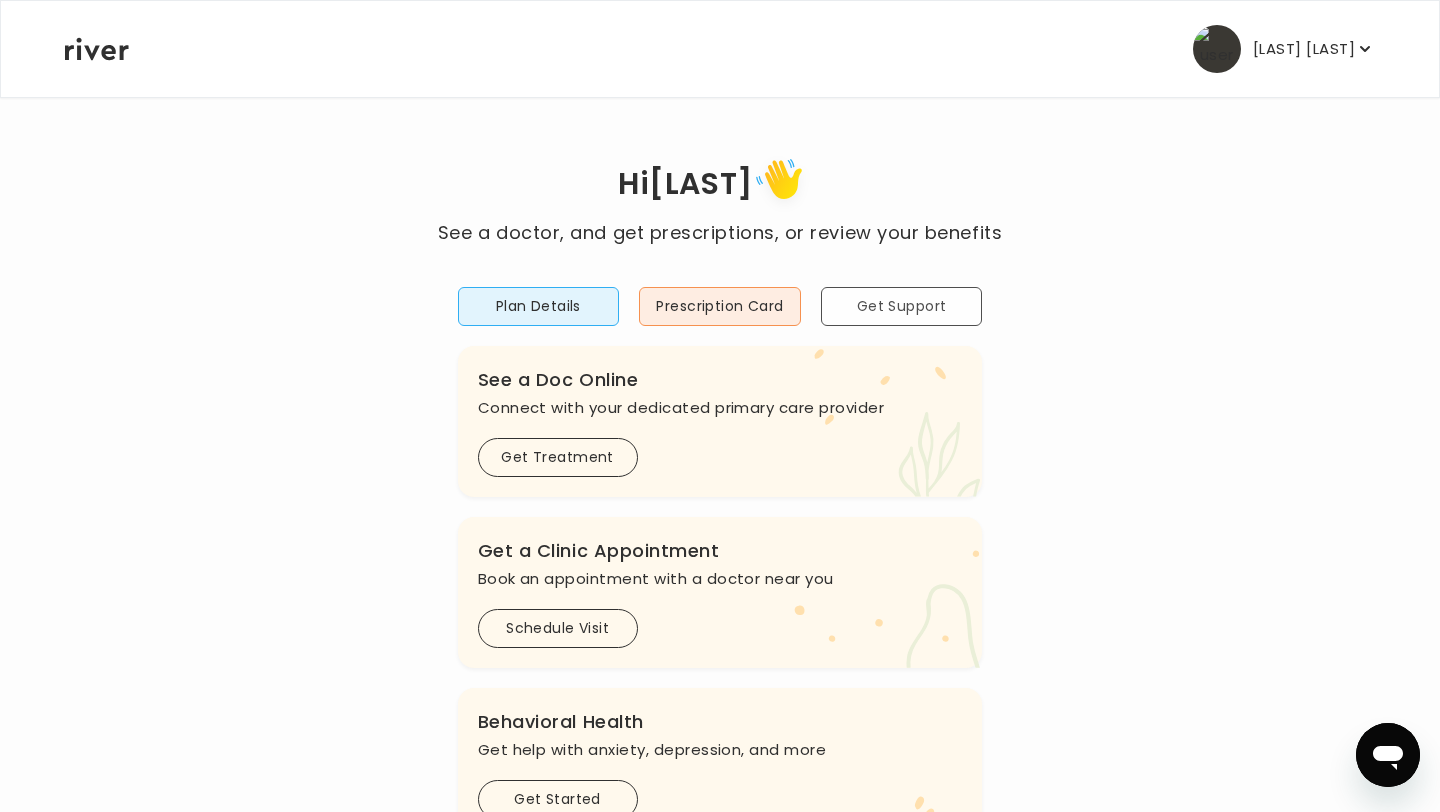 click on "Get Support" at bounding box center (902, 306) 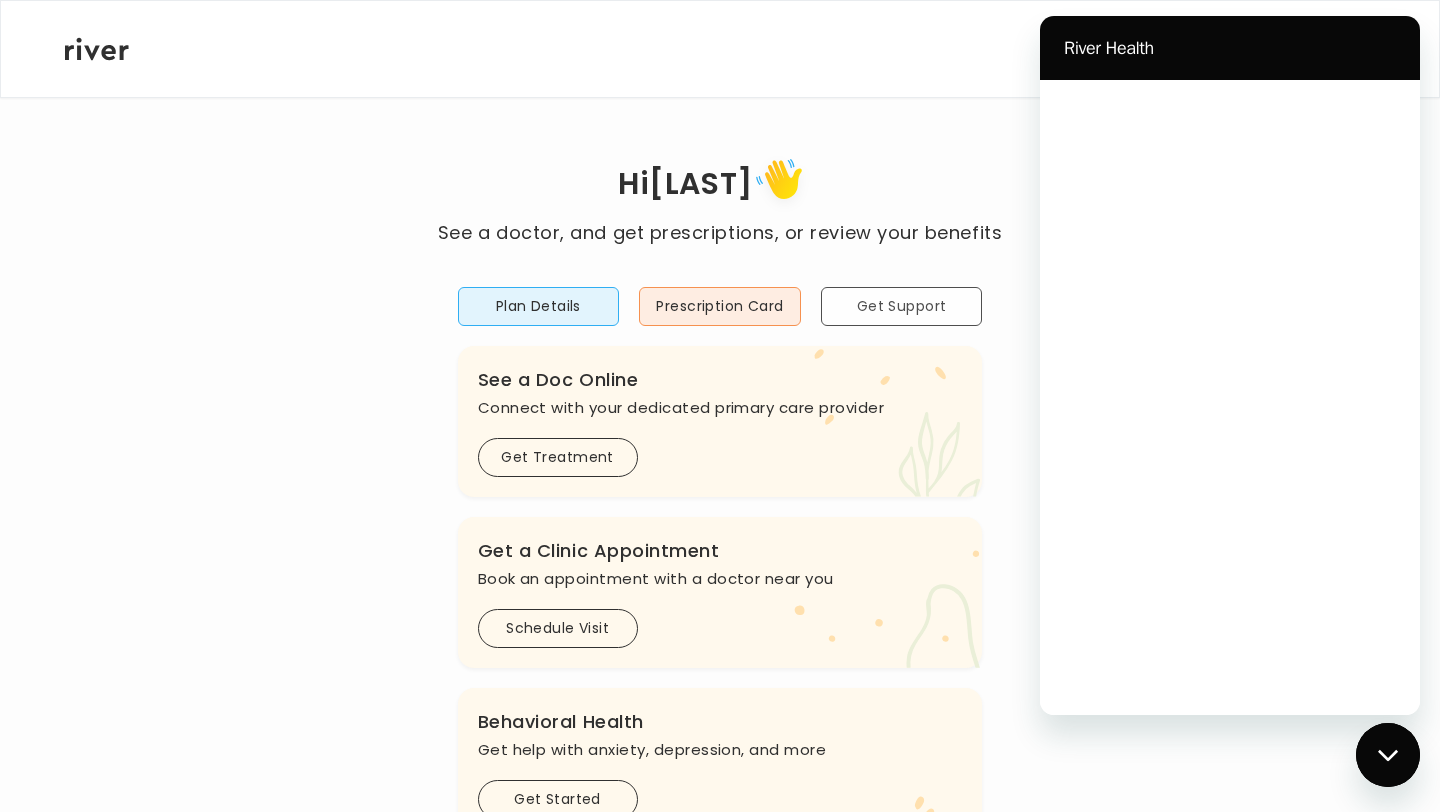 scroll, scrollTop: 0, scrollLeft: 0, axis: both 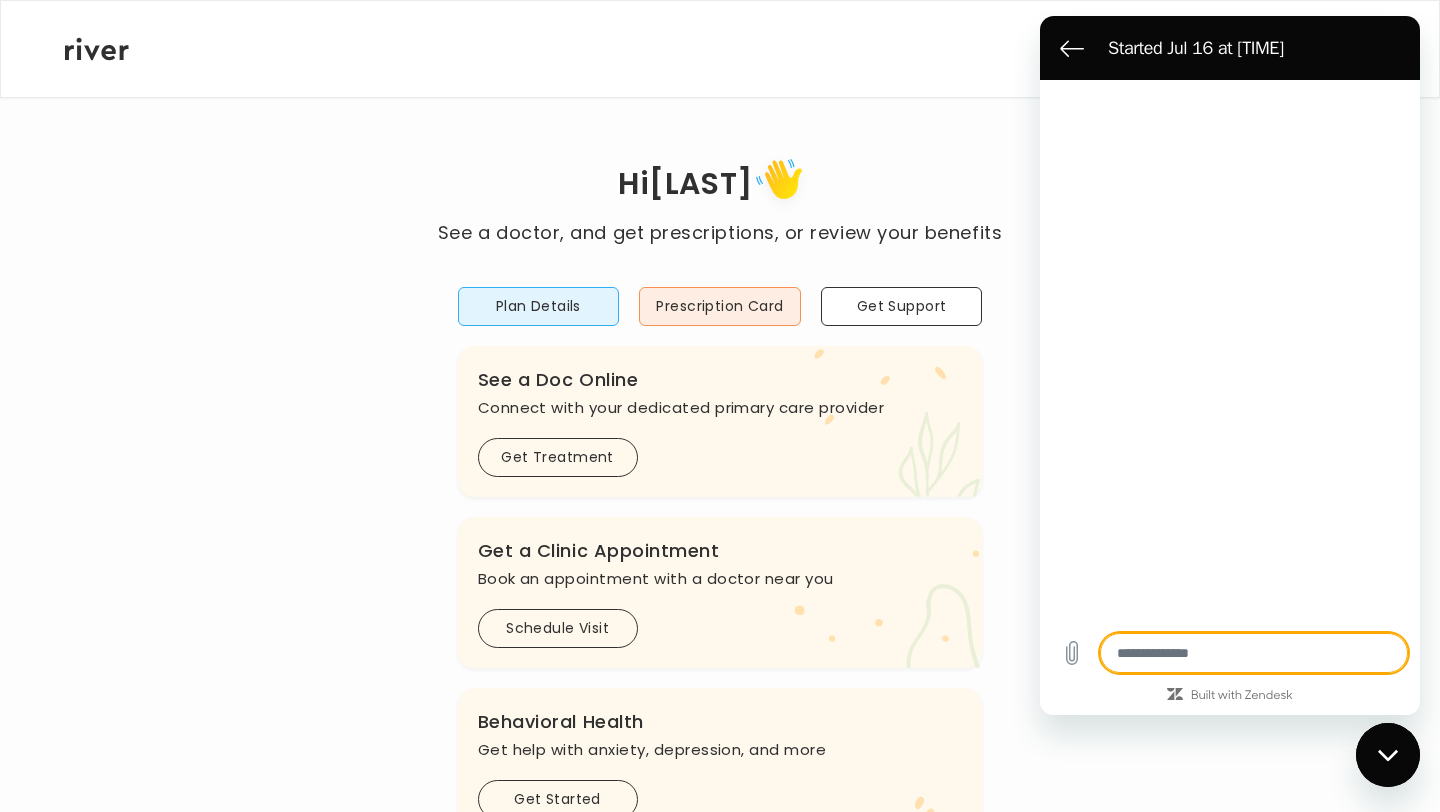 type on "*" 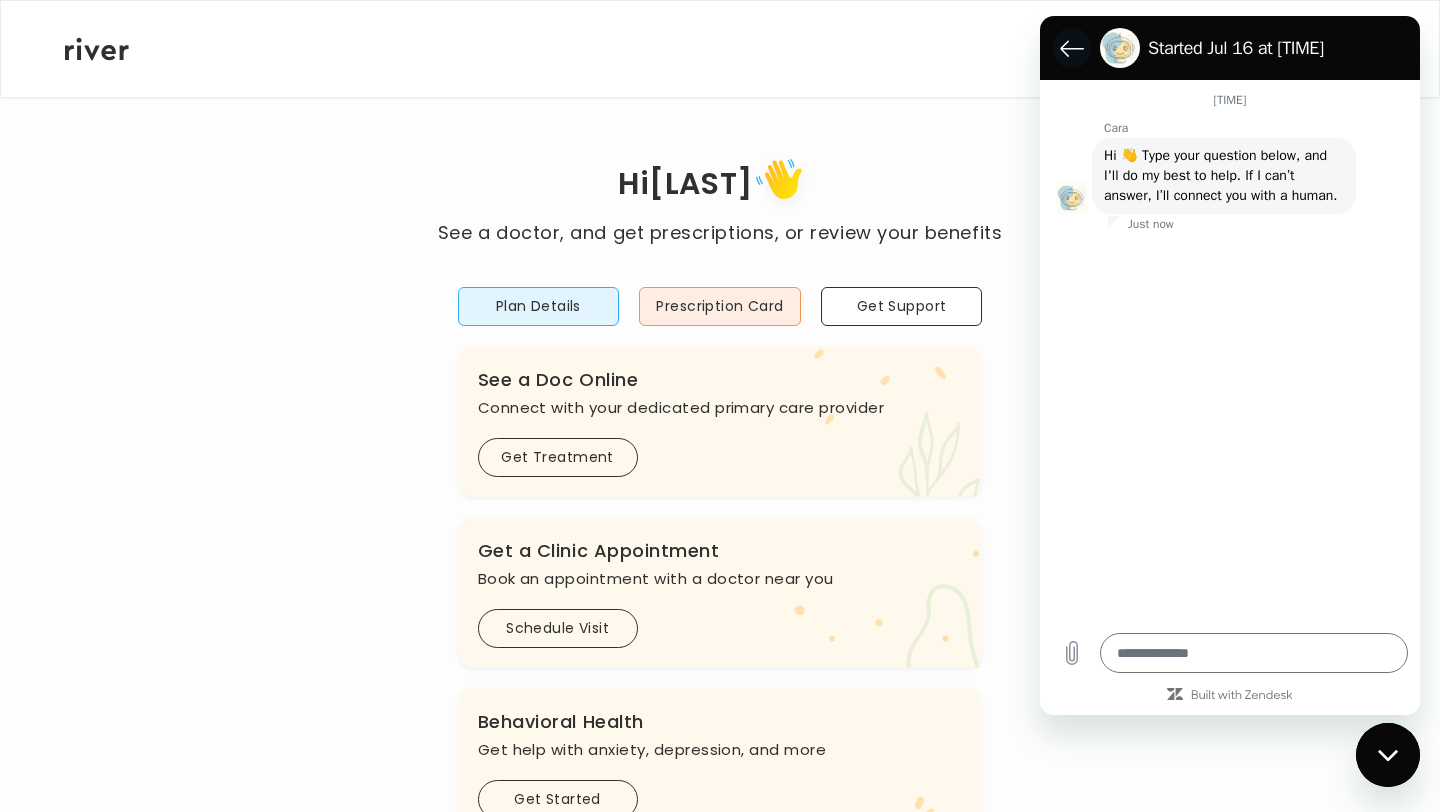 click 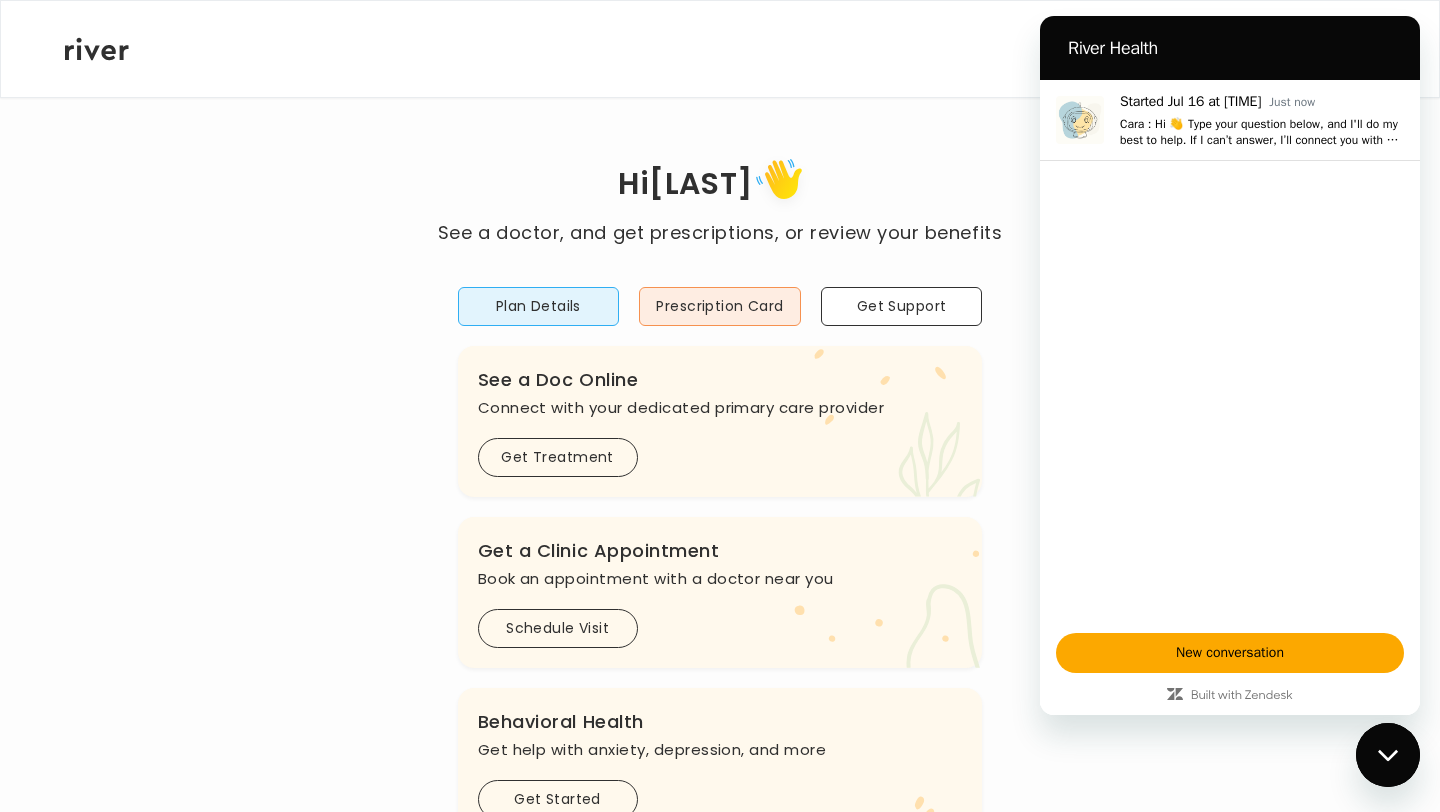 click on "[LAST] [LAST] Profile Activate Card Add Family Reimbursement Terms of Service Privacy Policy Logout" at bounding box center [720, 49] 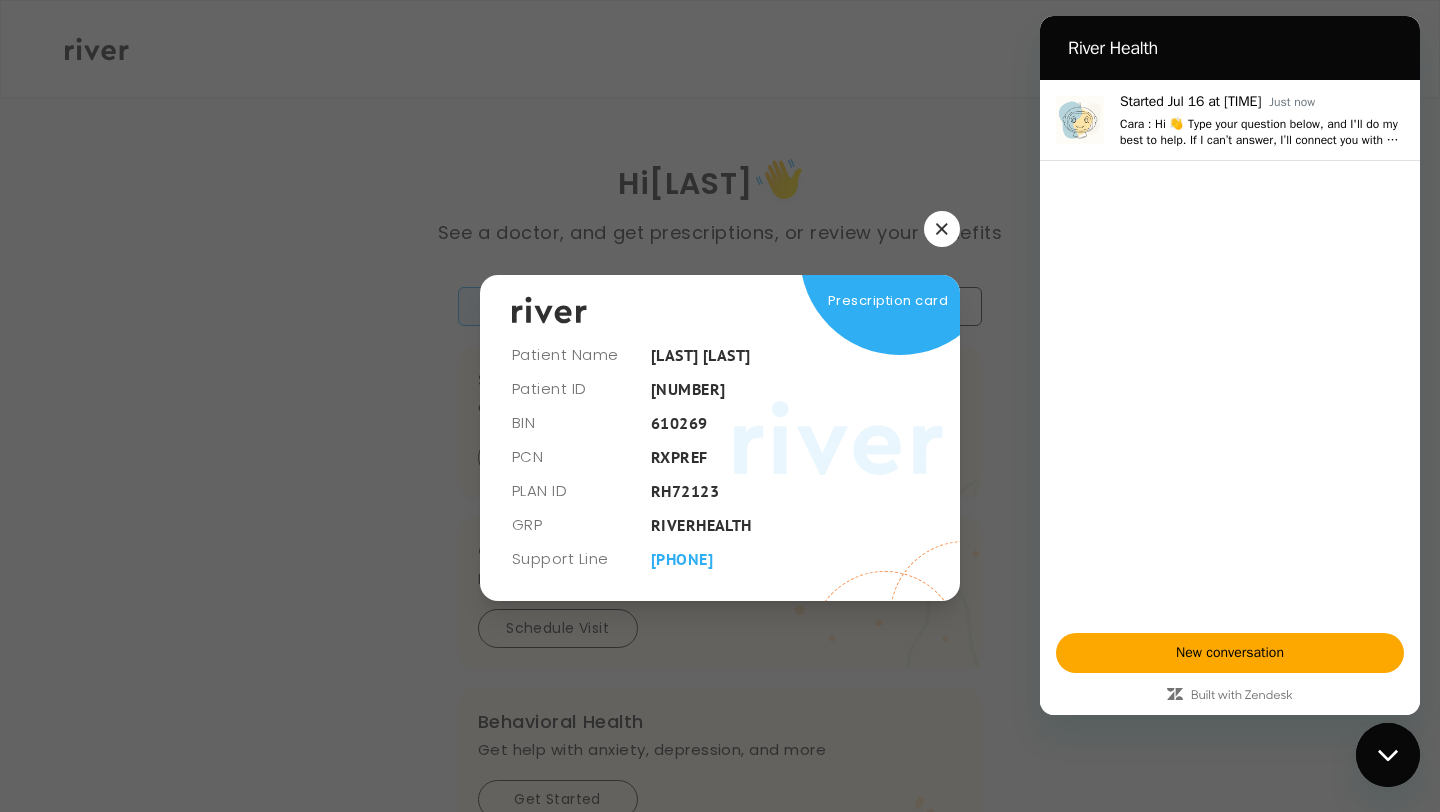 click 